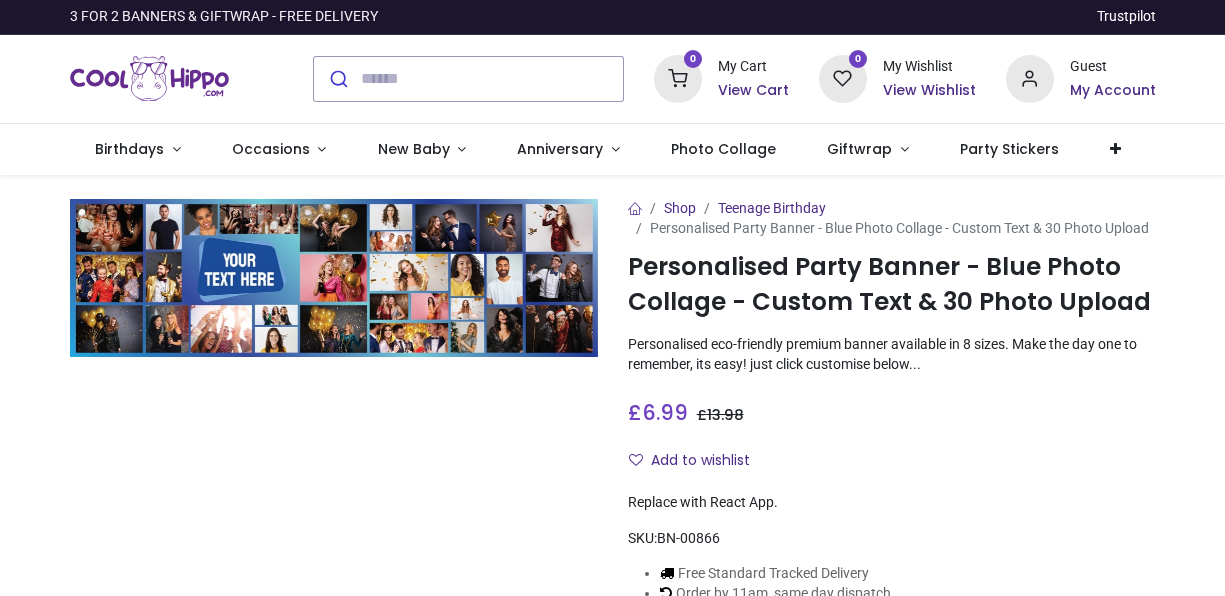 scroll, scrollTop: 0, scrollLeft: 0, axis: both 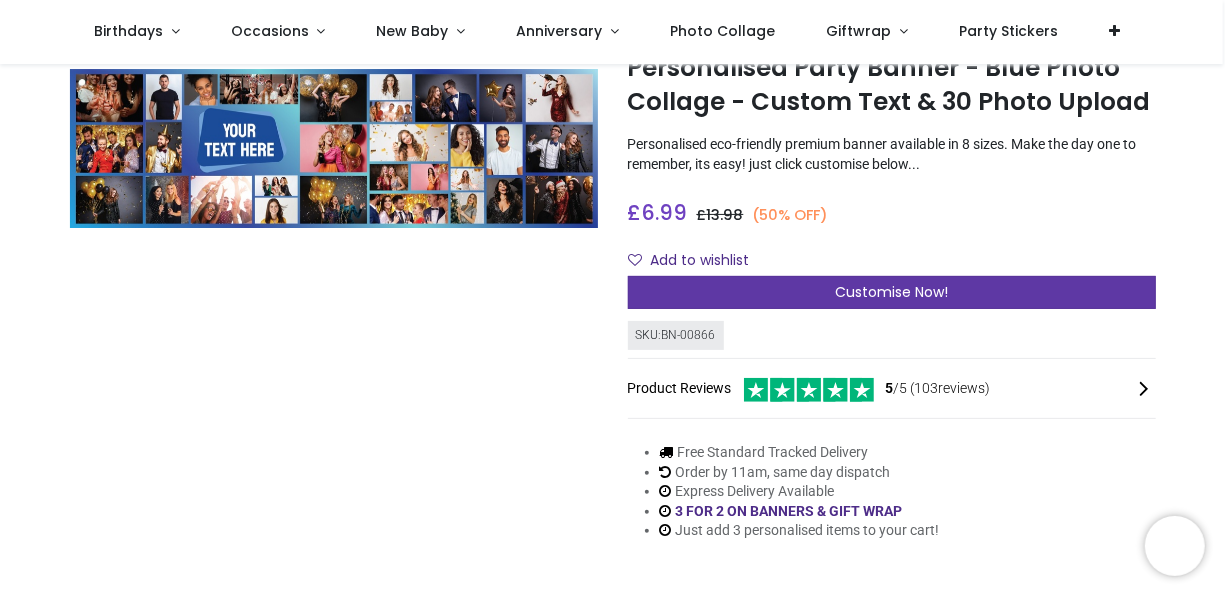 click on "Customise Now!" at bounding box center (891, 292) 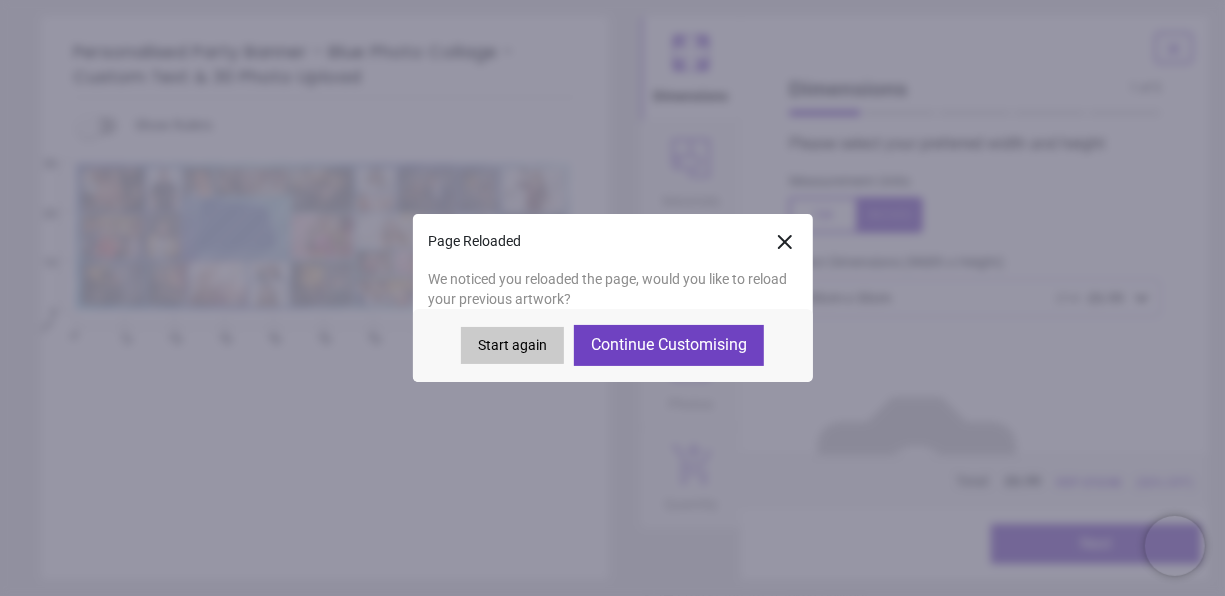 click on "Continue Customising" at bounding box center [669, 345] 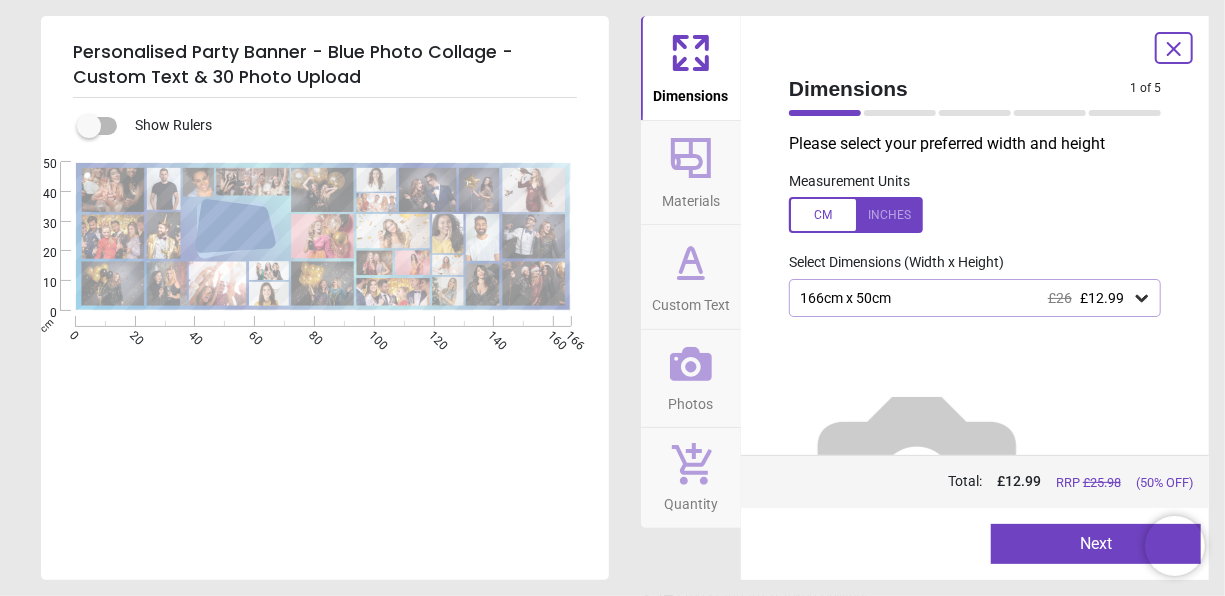 click on "Next" at bounding box center [1096, 544] 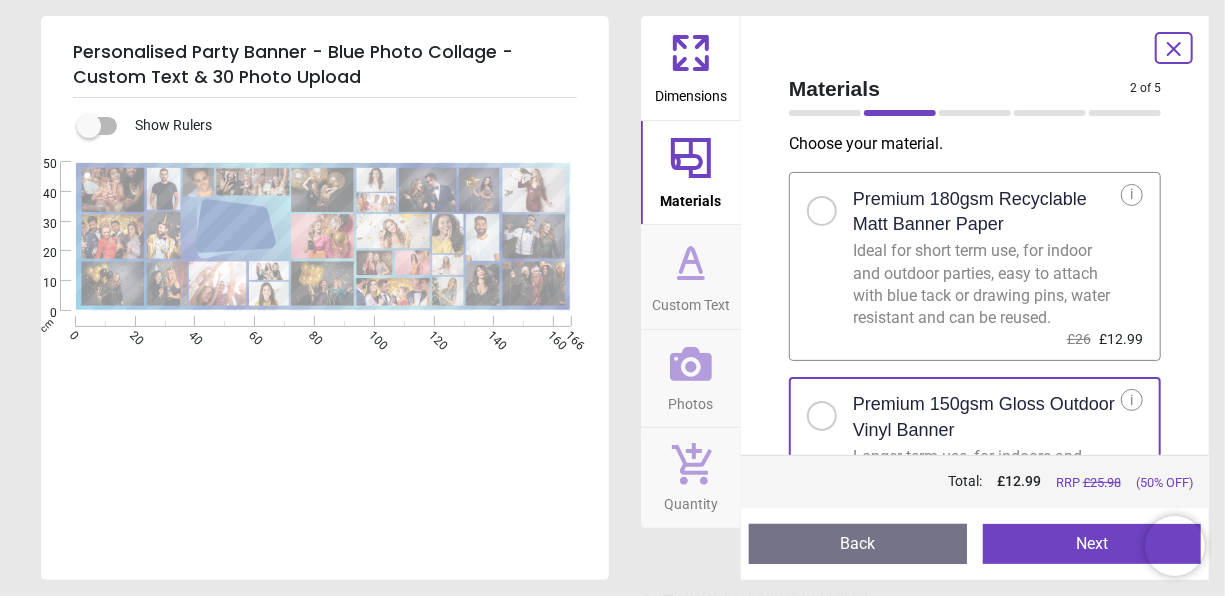 click on "Next" at bounding box center [1092, 544] 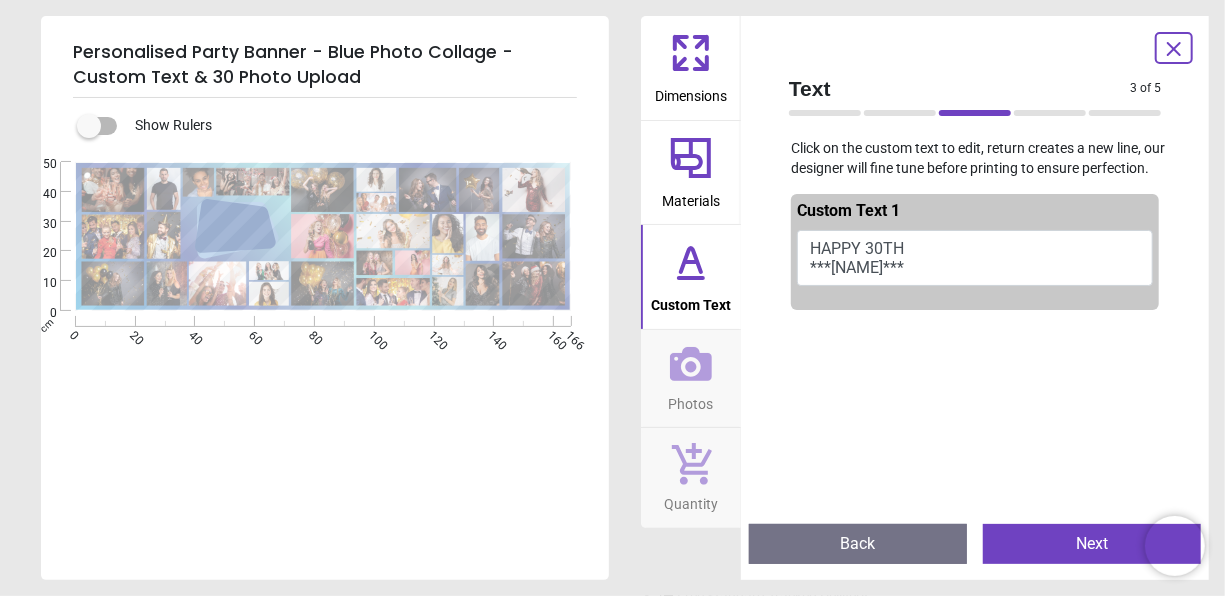 click on "Next" at bounding box center (1092, 544) 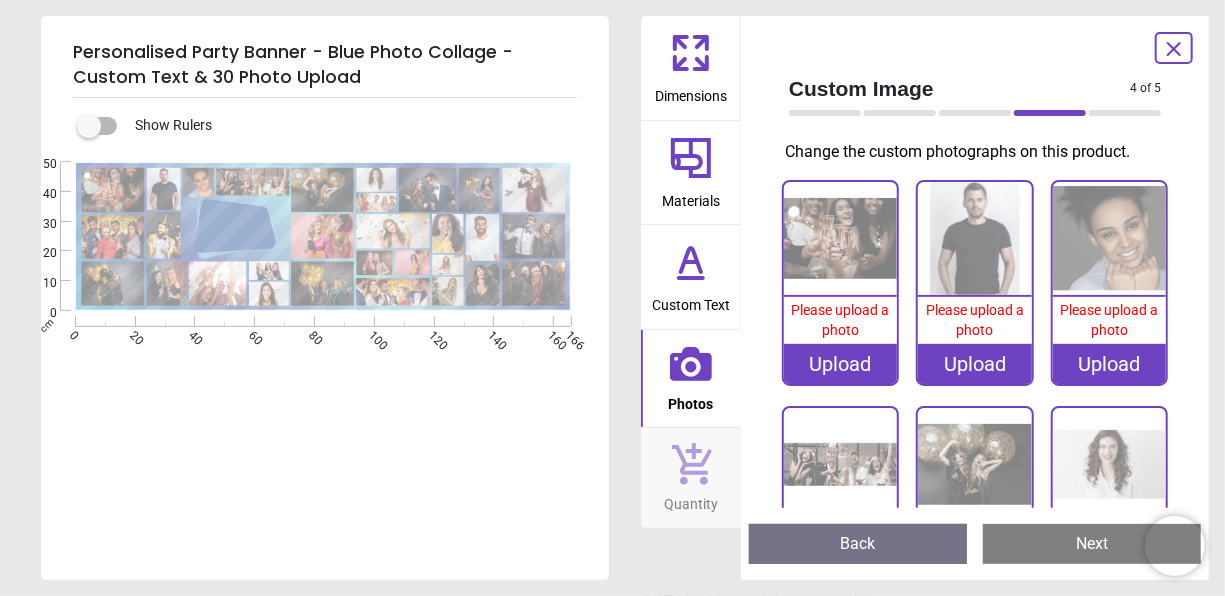 click on ".cls-1 {
fill: #1c4c99;
}
.cls-2 {
fill: #72a3d7;
}
.cls-3 {
fill: url(#linear-gradient);
}
Created with Snap" at bounding box center [323, 236] 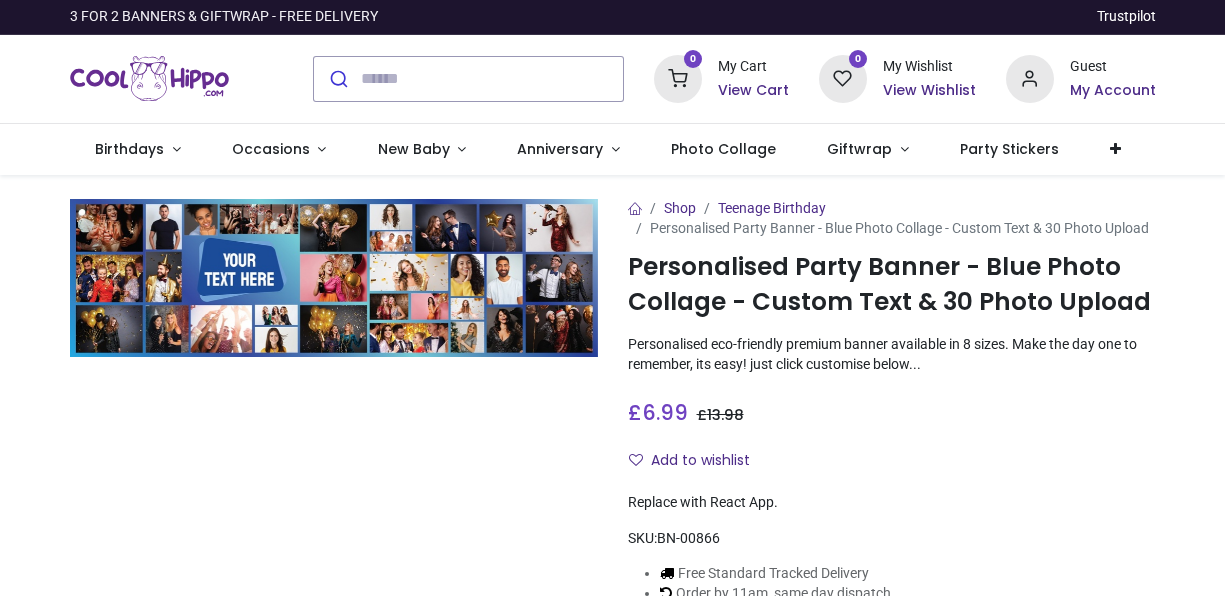 scroll, scrollTop: 0, scrollLeft: 0, axis: both 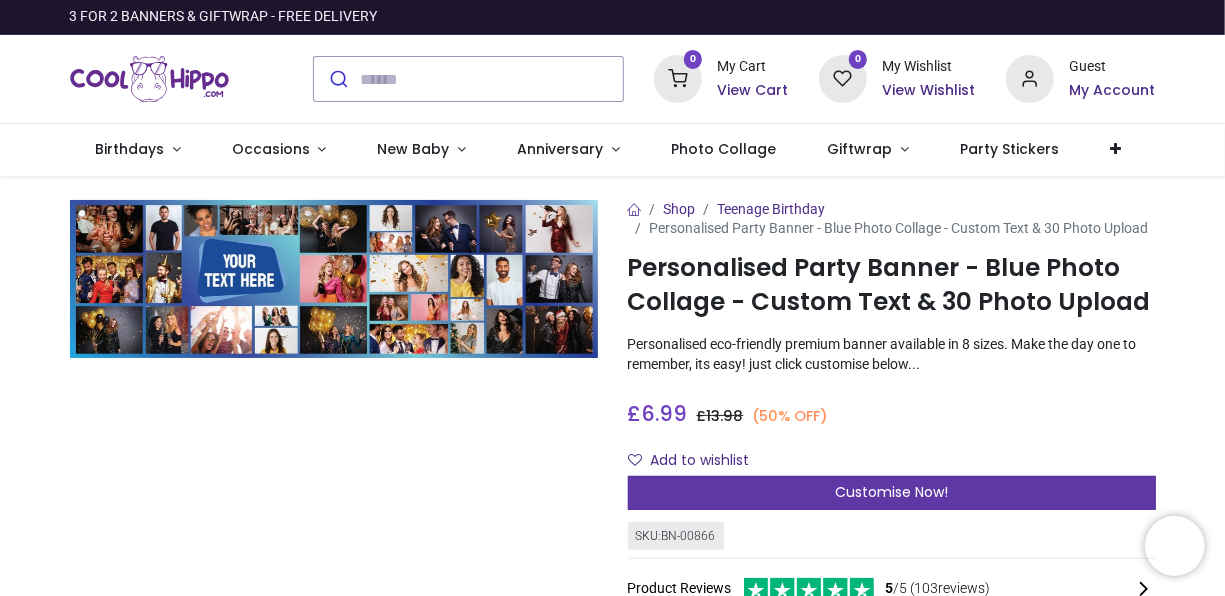 click on "Customise Now!" at bounding box center (891, 492) 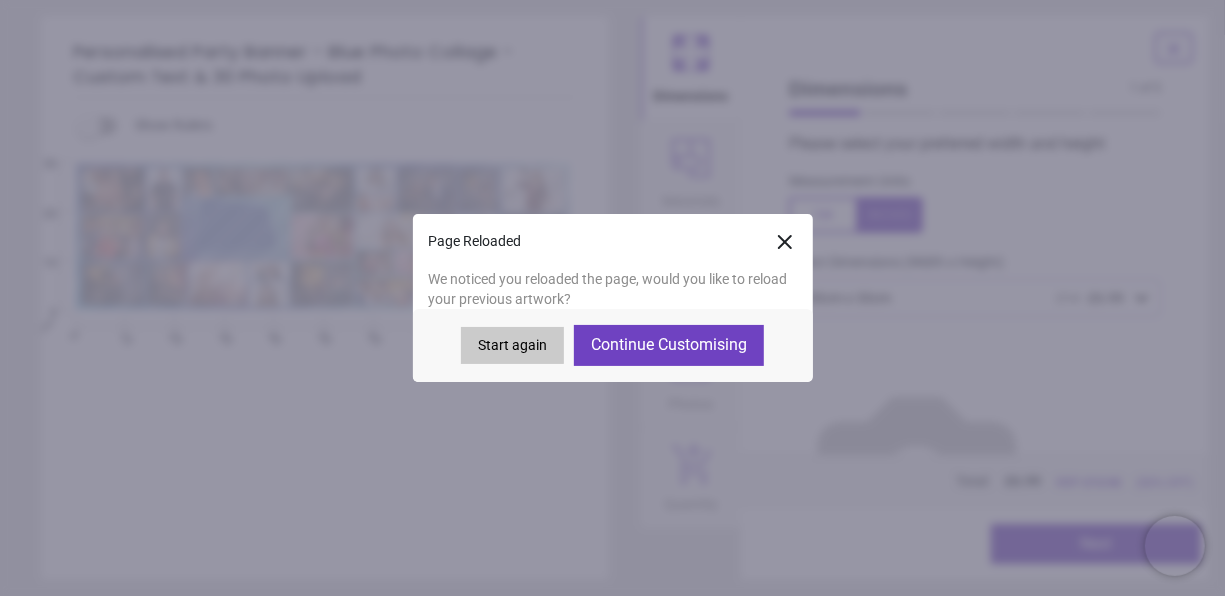 click on "Continue Customising" at bounding box center (669, 345) 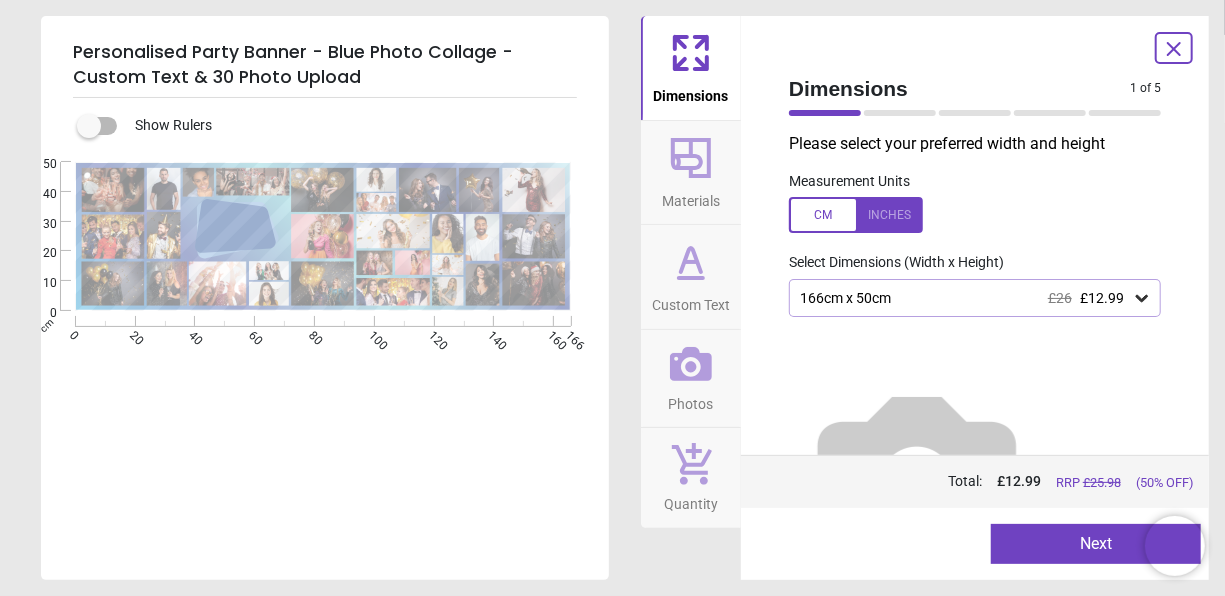 click on "Next" at bounding box center [1096, 544] 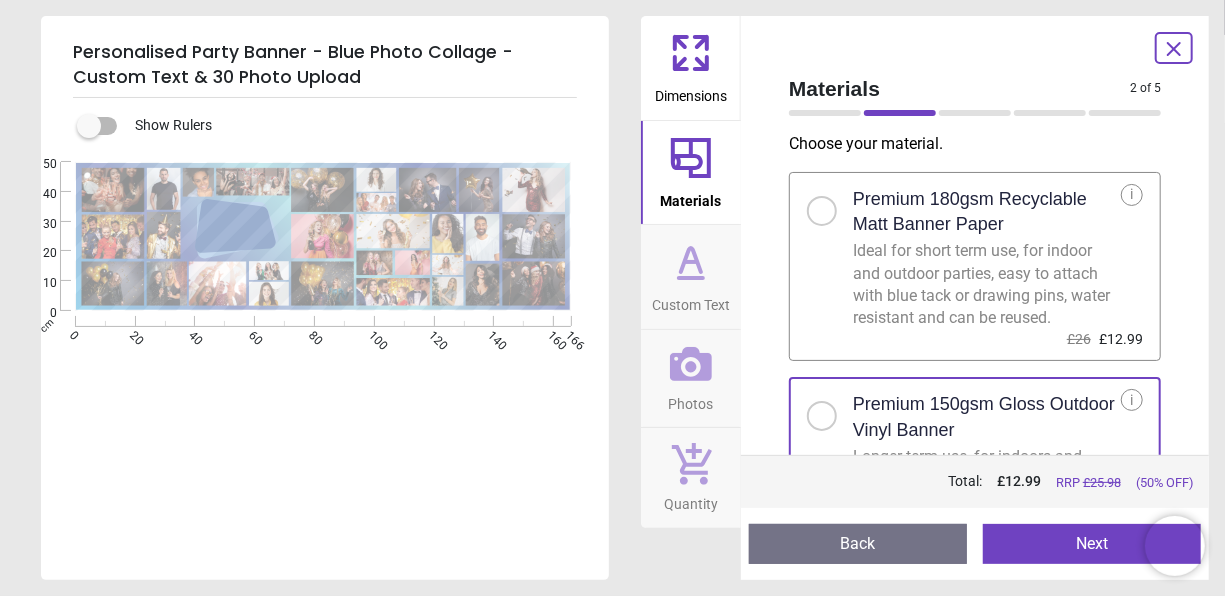 click on "Next" at bounding box center [1092, 544] 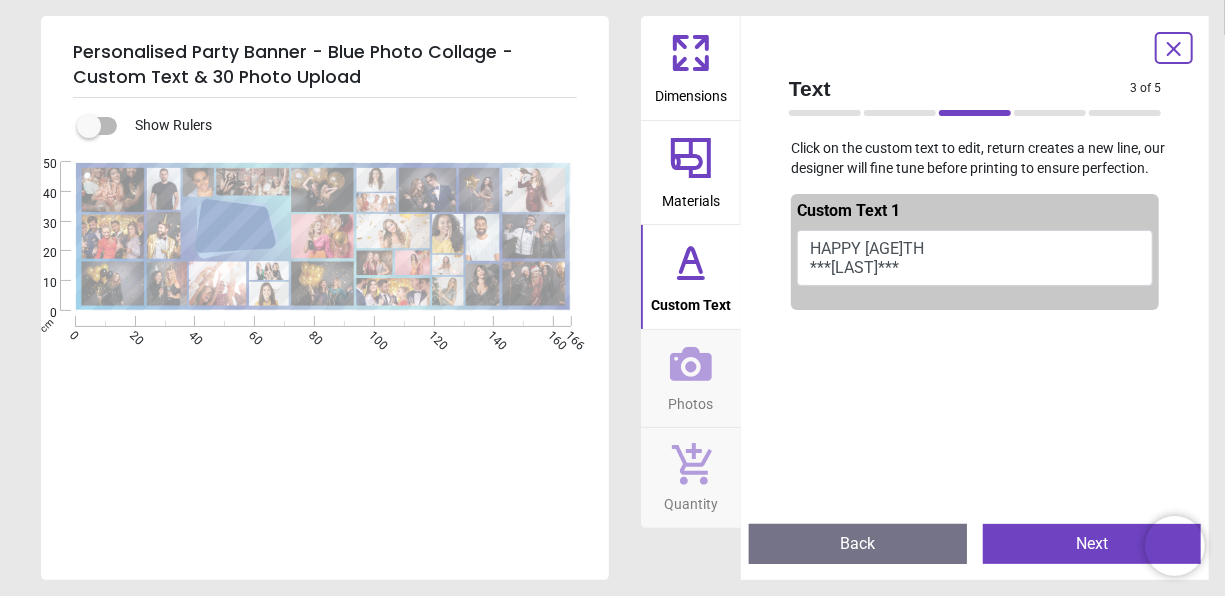 click on "Next" at bounding box center (1092, 544) 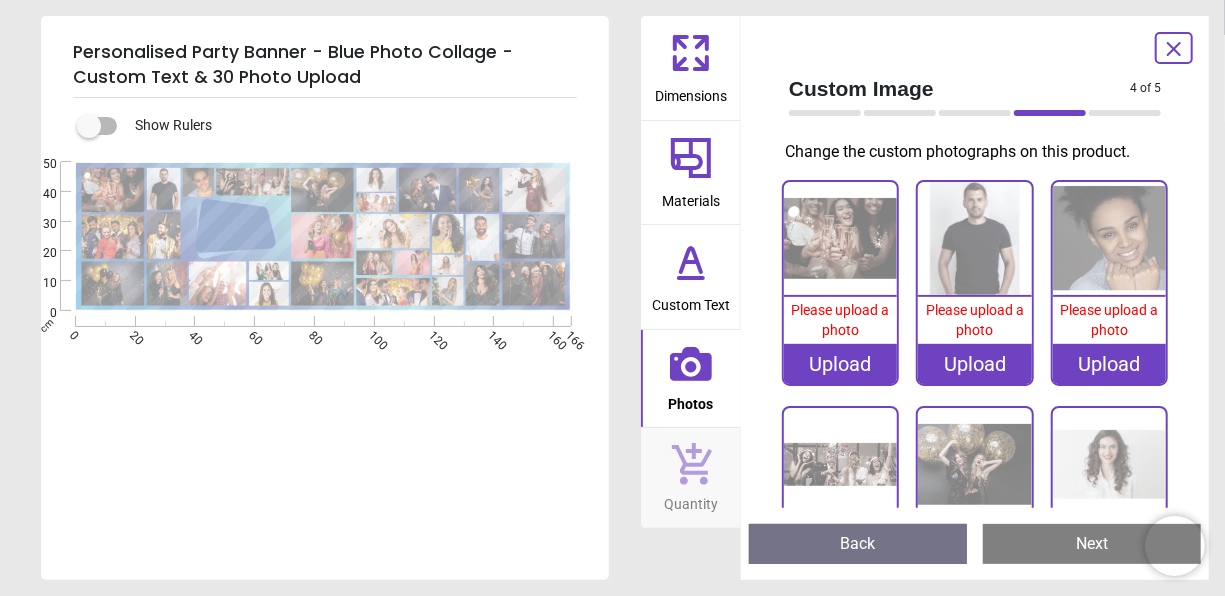 click on "Upload" at bounding box center [840, 364] 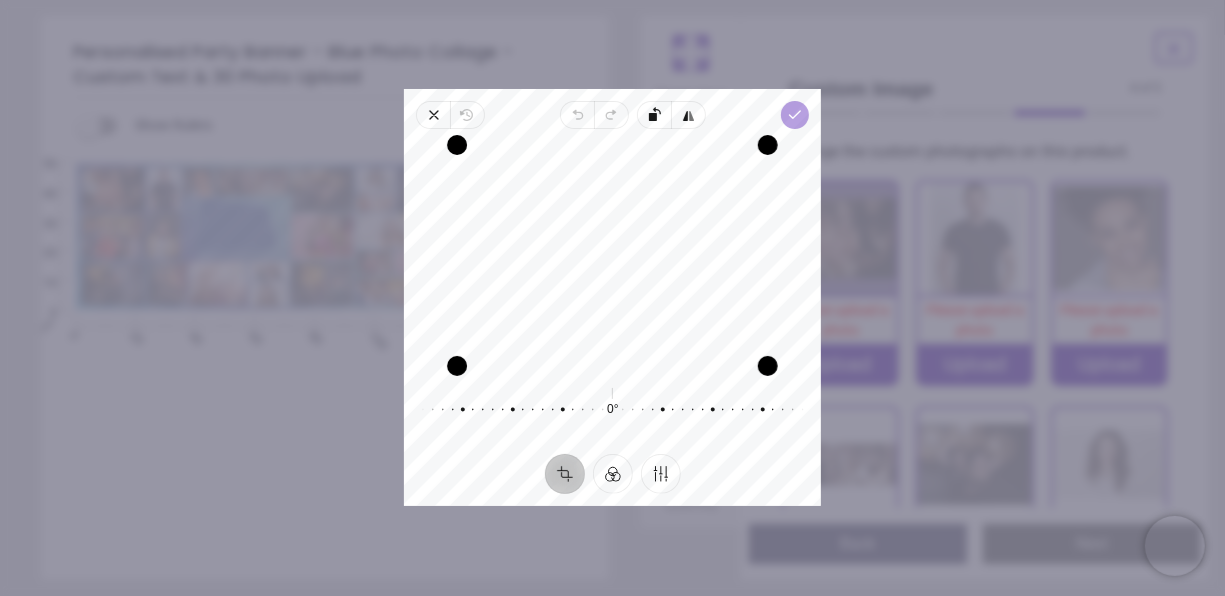 click 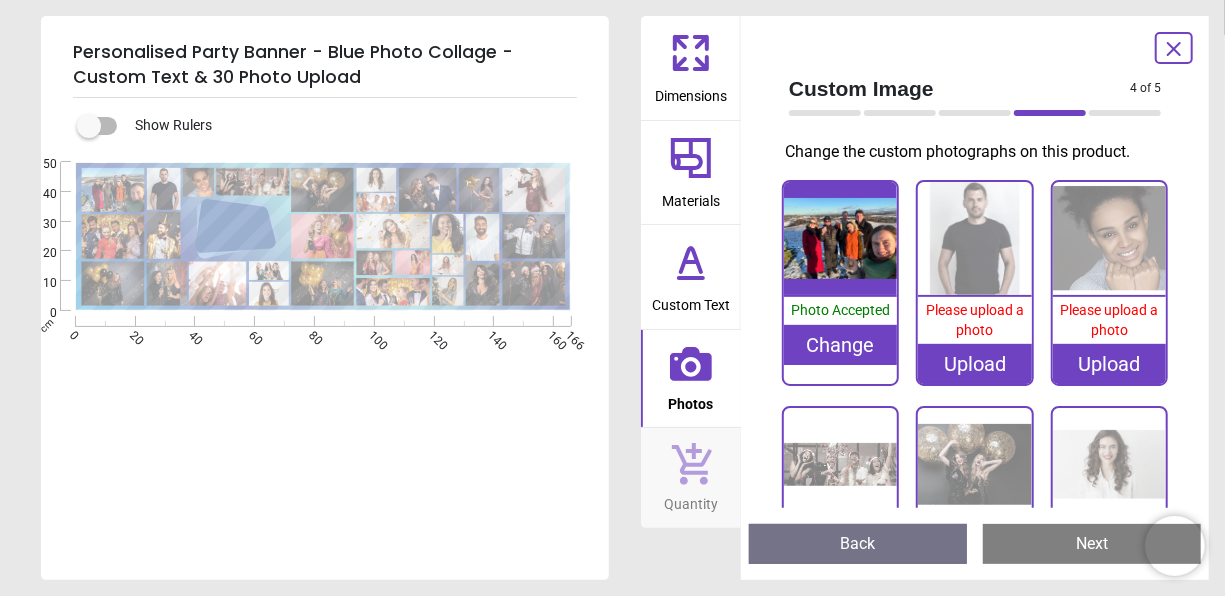 click on "Next" at bounding box center [1092, 544] 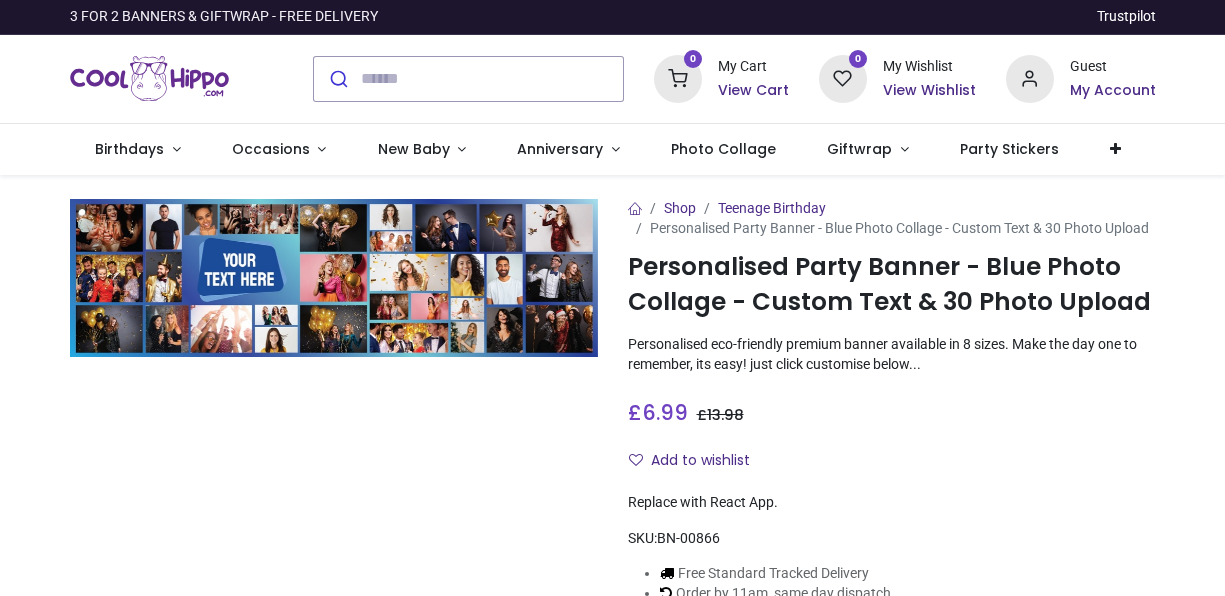 scroll, scrollTop: 0, scrollLeft: 0, axis: both 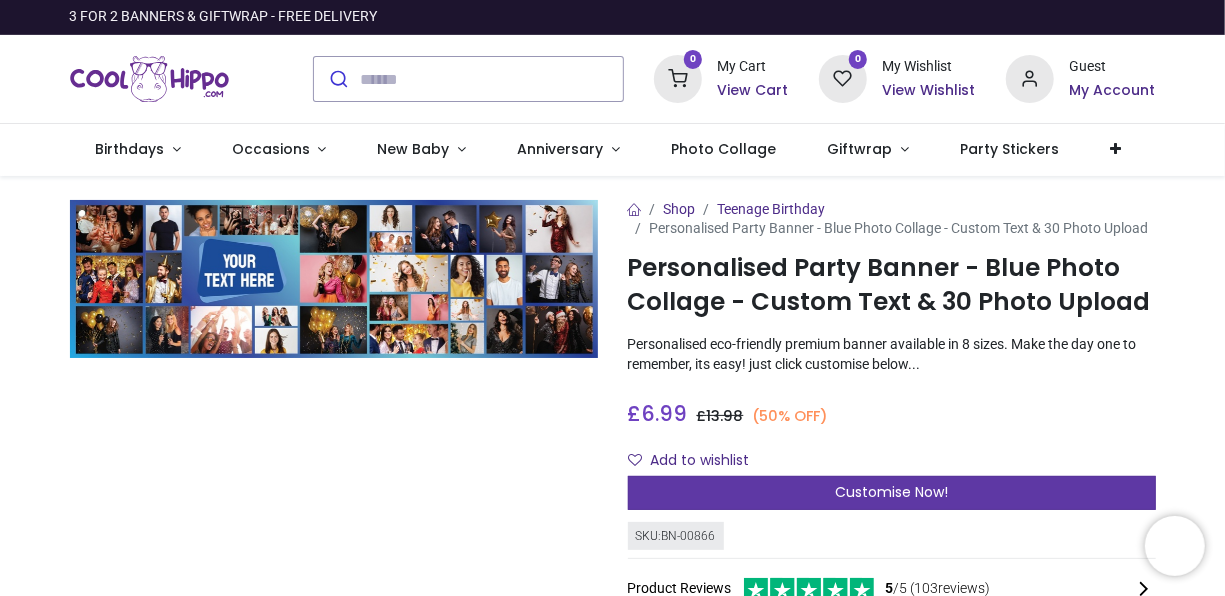 click on "Customise Now!" at bounding box center [892, 493] 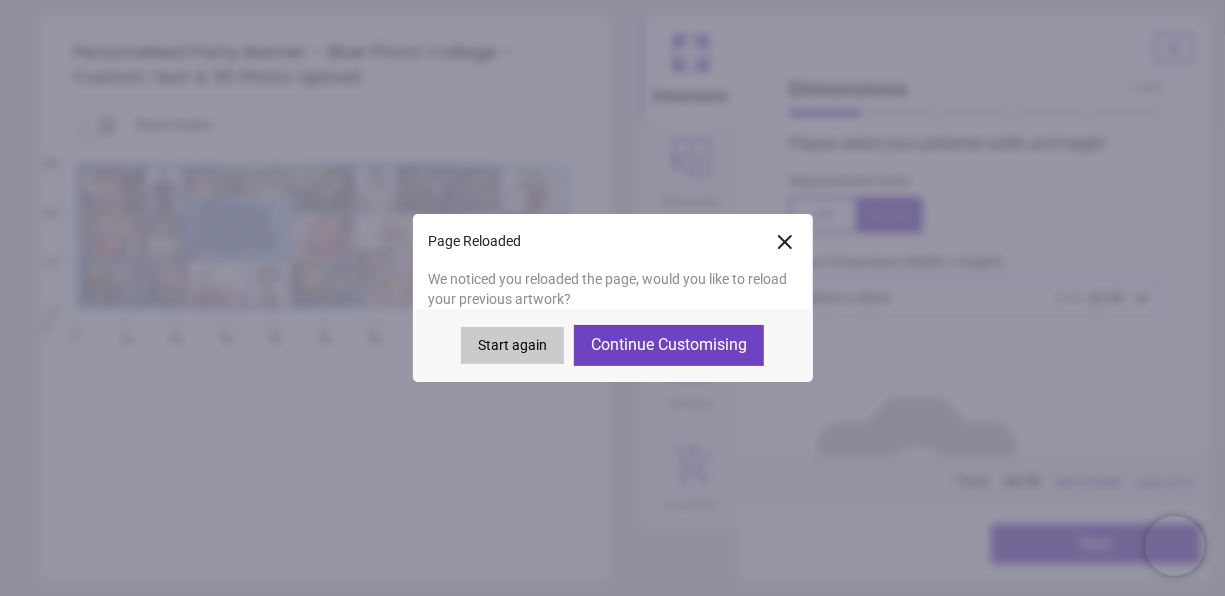 click on "Start again" at bounding box center [512, 346] 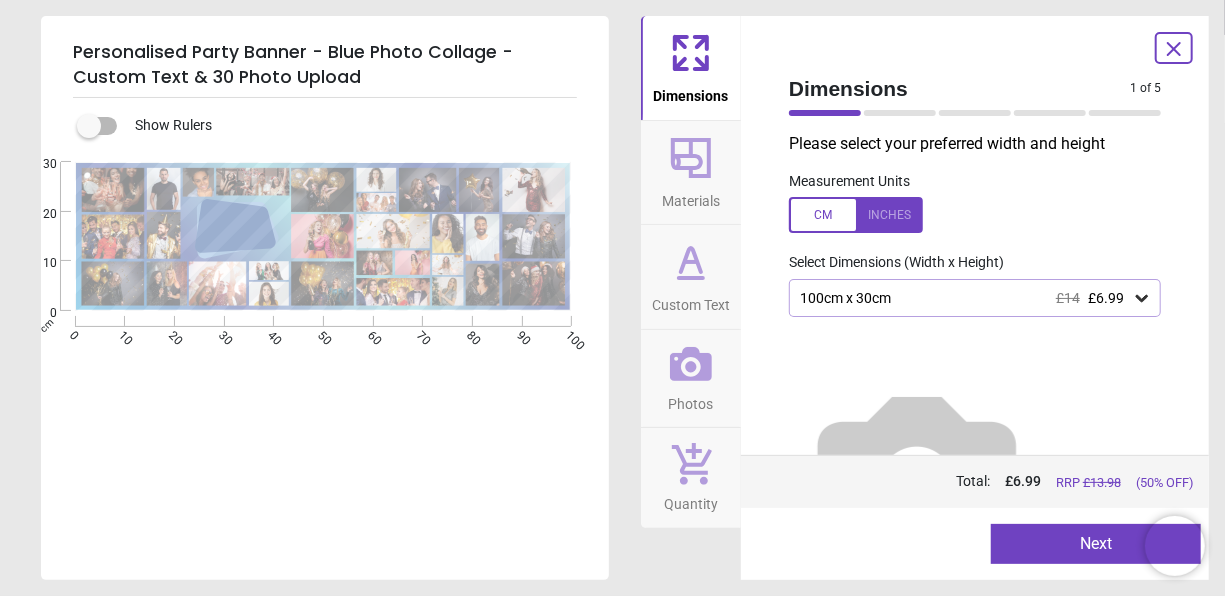 click on "100cm  x  30cm       £14 £6.99" at bounding box center [965, 298] 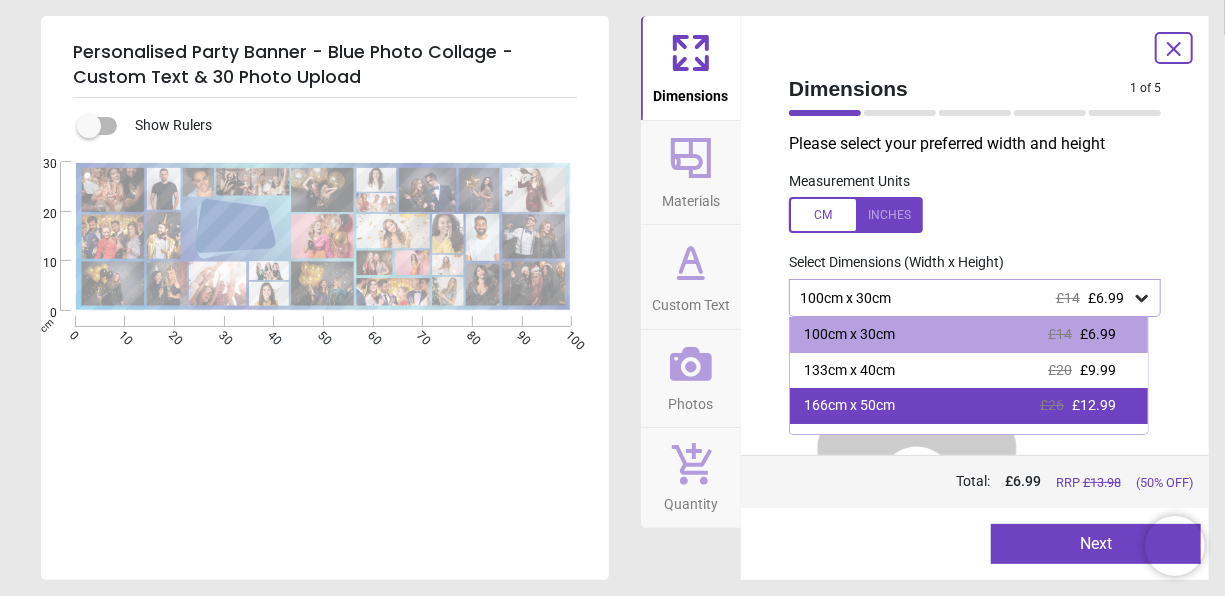 click on "166cm  x  50cm       £26 £12.99" at bounding box center (969, 406) 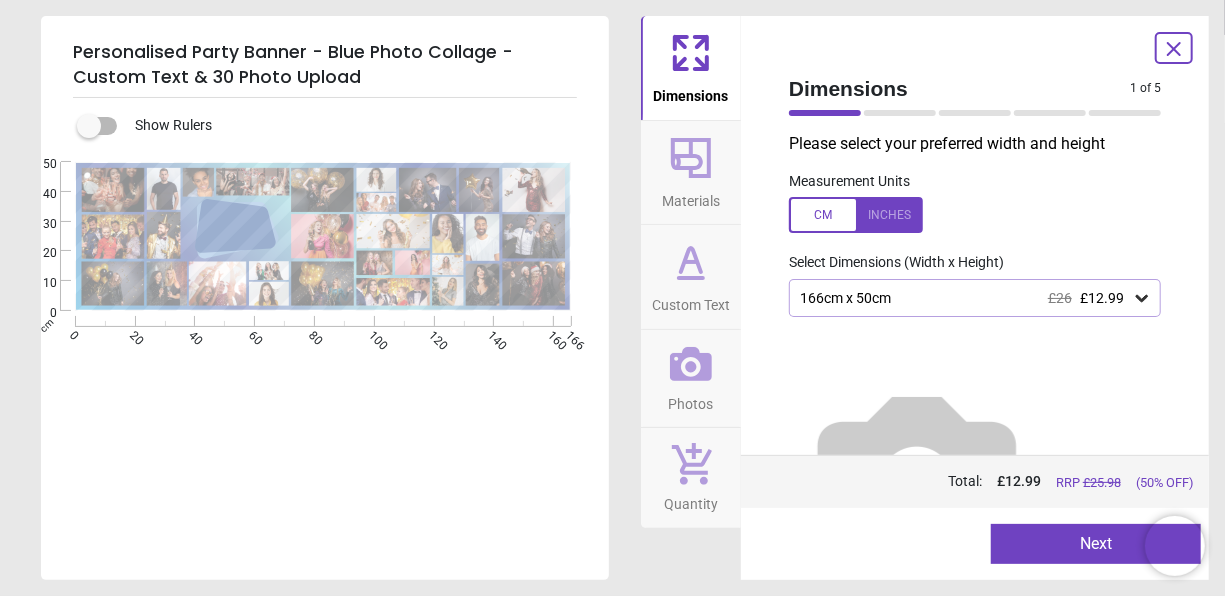 click on "Next" at bounding box center [1096, 544] 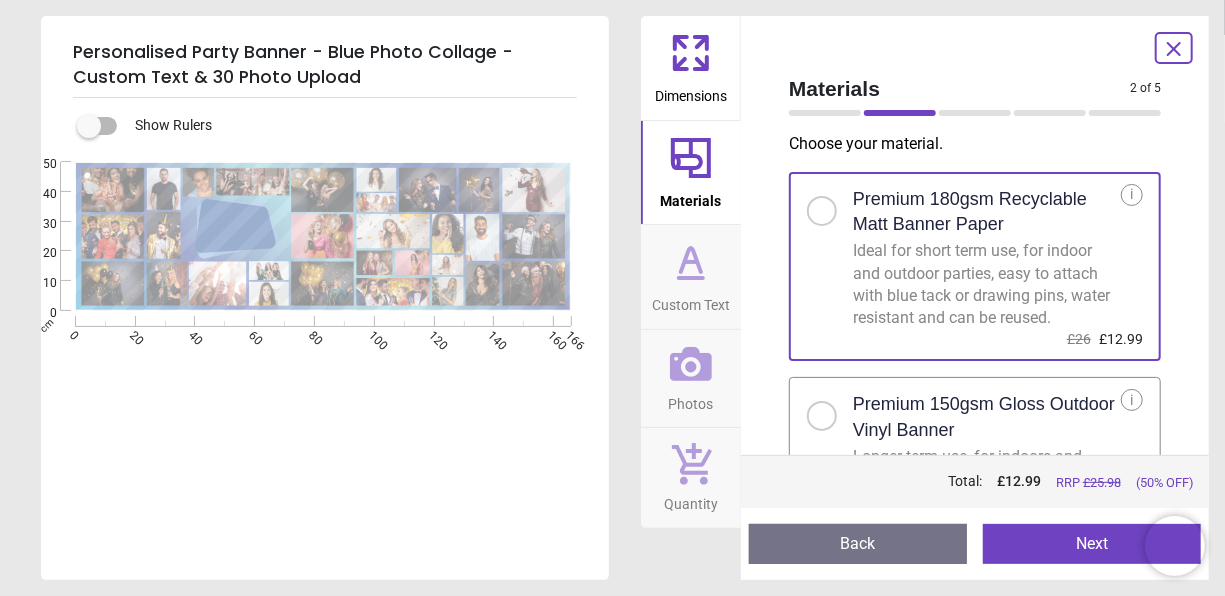 click at bounding box center [822, 416] 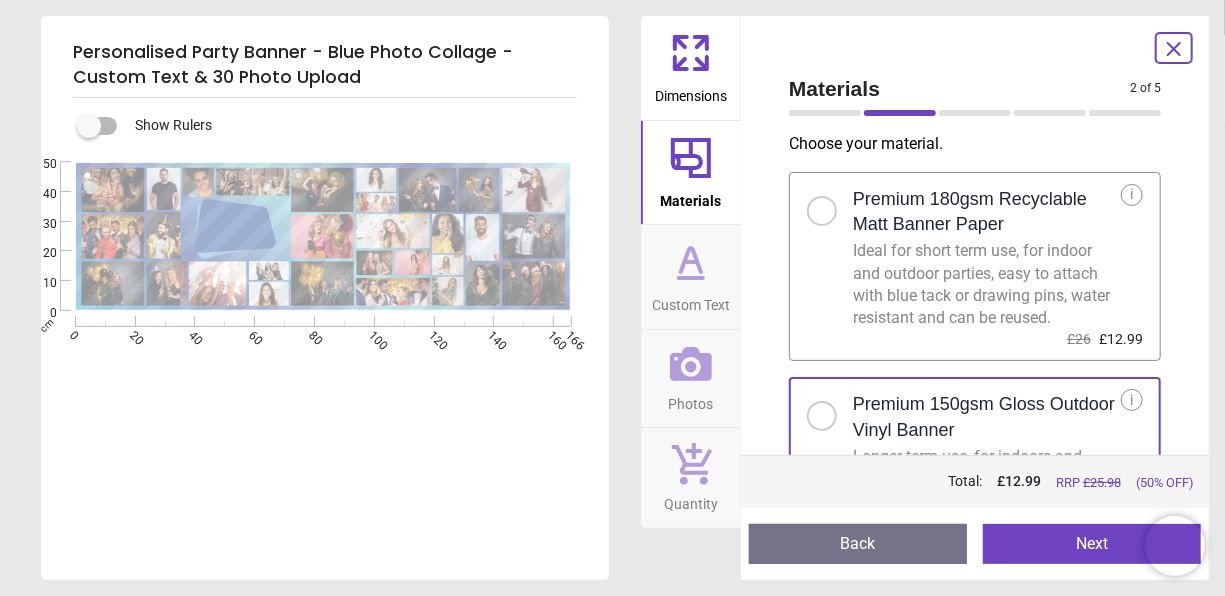 click on "Next" at bounding box center (1092, 544) 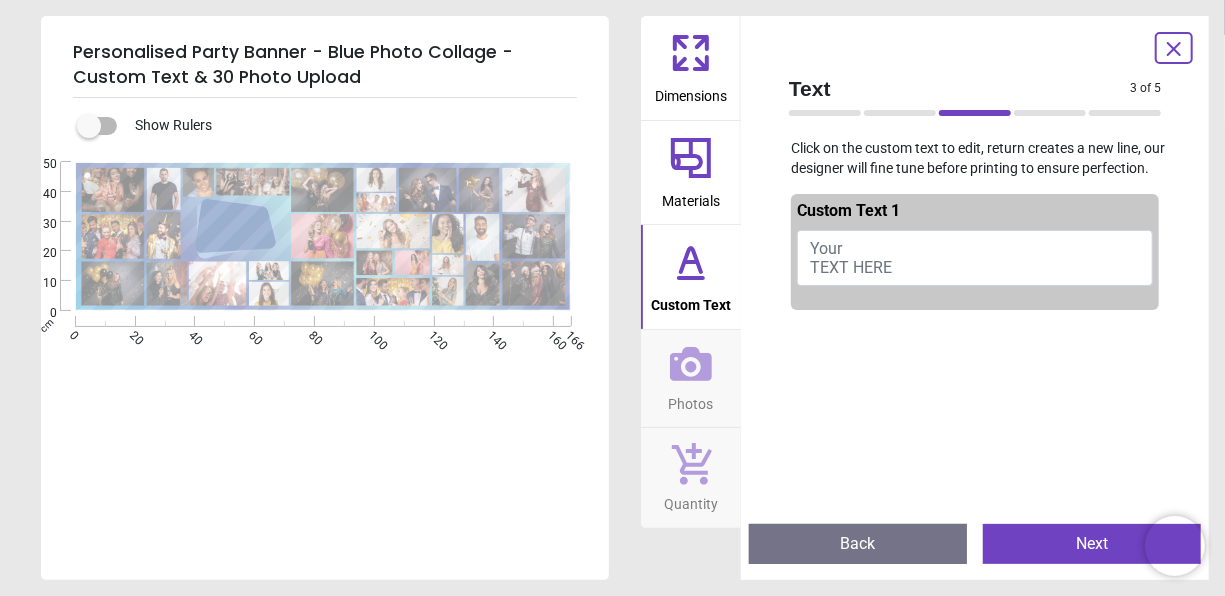 click on "Your
TEXT HERE" at bounding box center [975, 258] 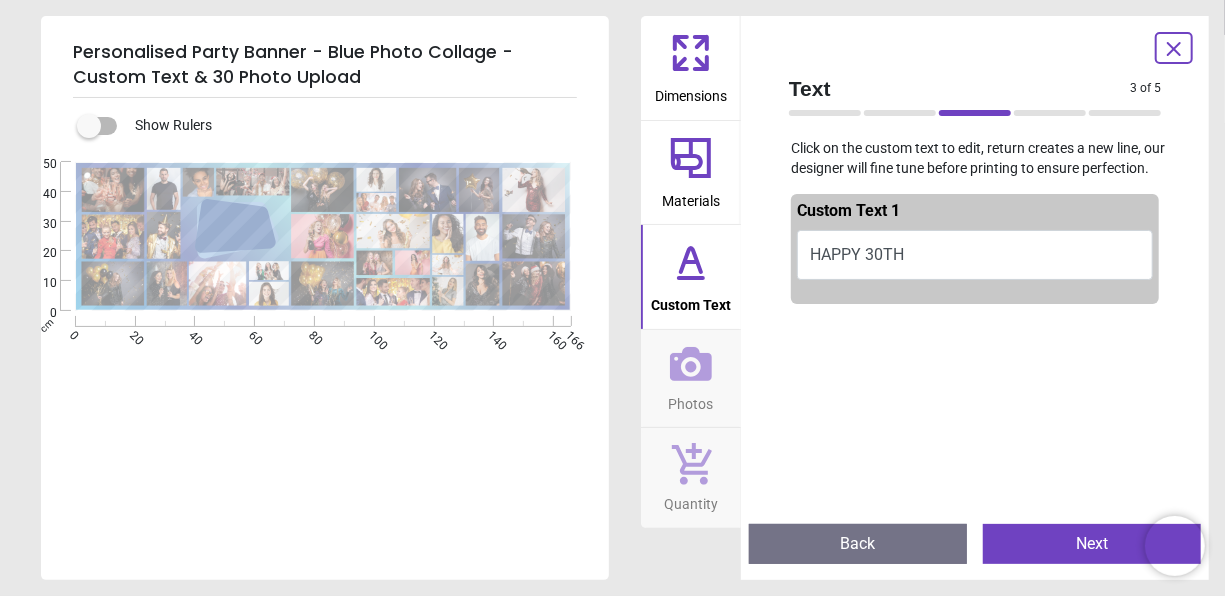 scroll, scrollTop: 4, scrollLeft: 0, axis: vertical 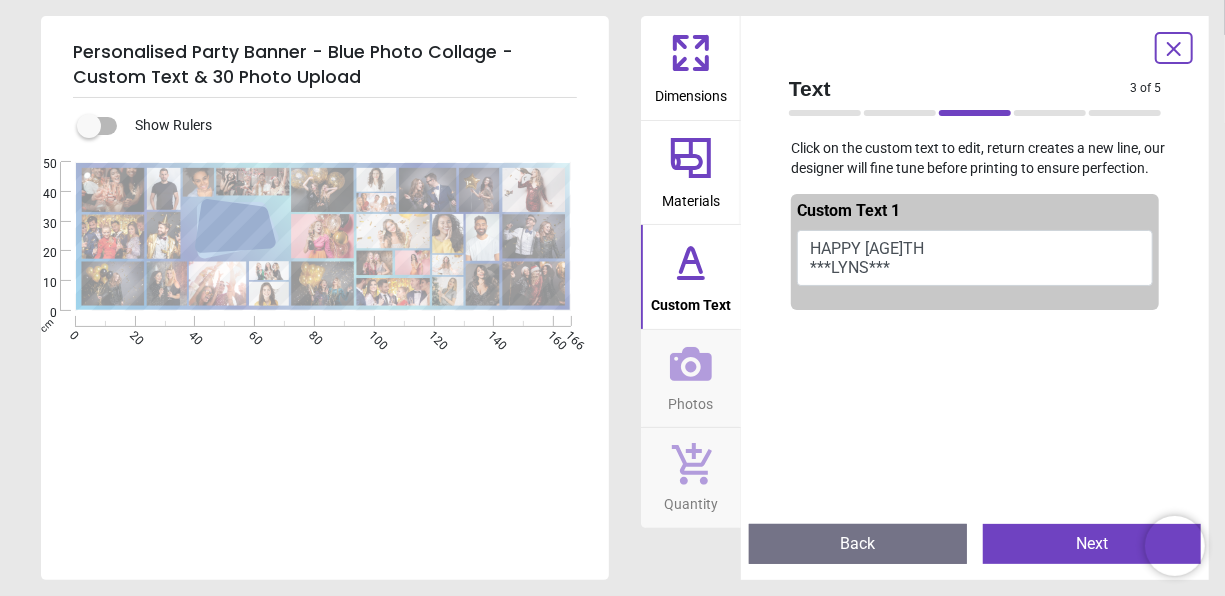 type on "**********" 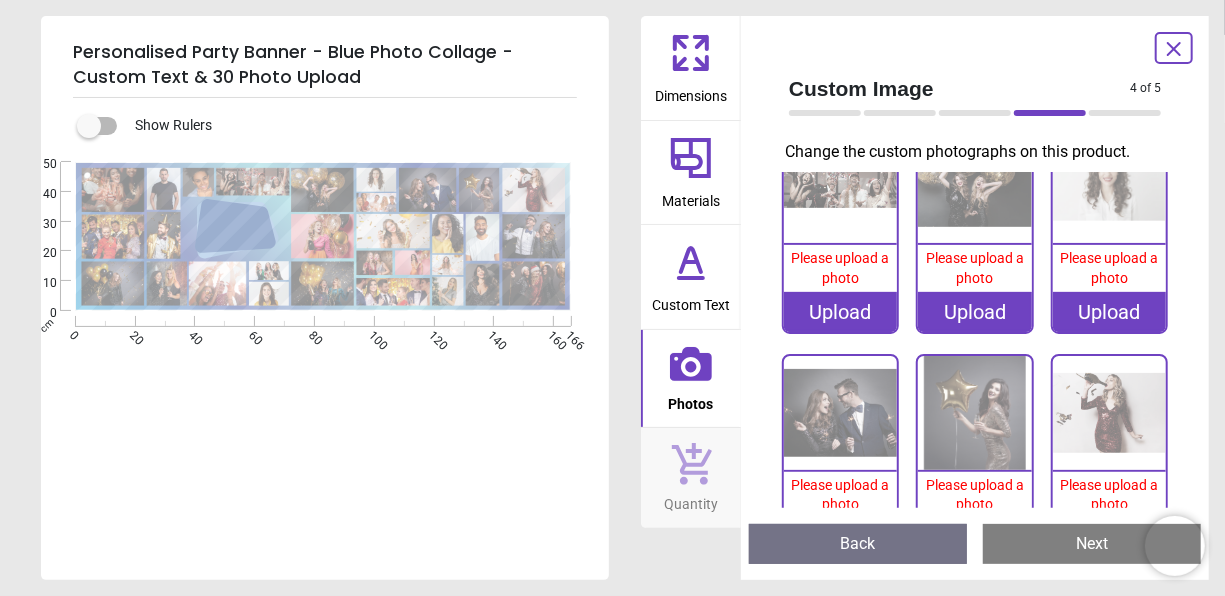 scroll, scrollTop: 0, scrollLeft: 0, axis: both 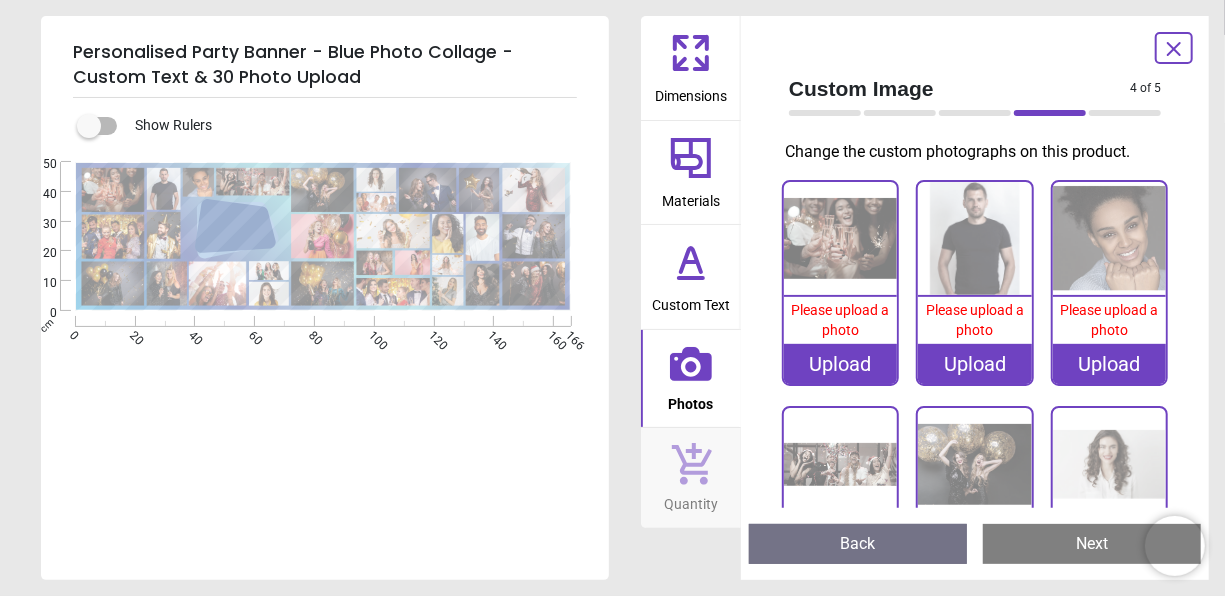 click at bounding box center [840, 238] 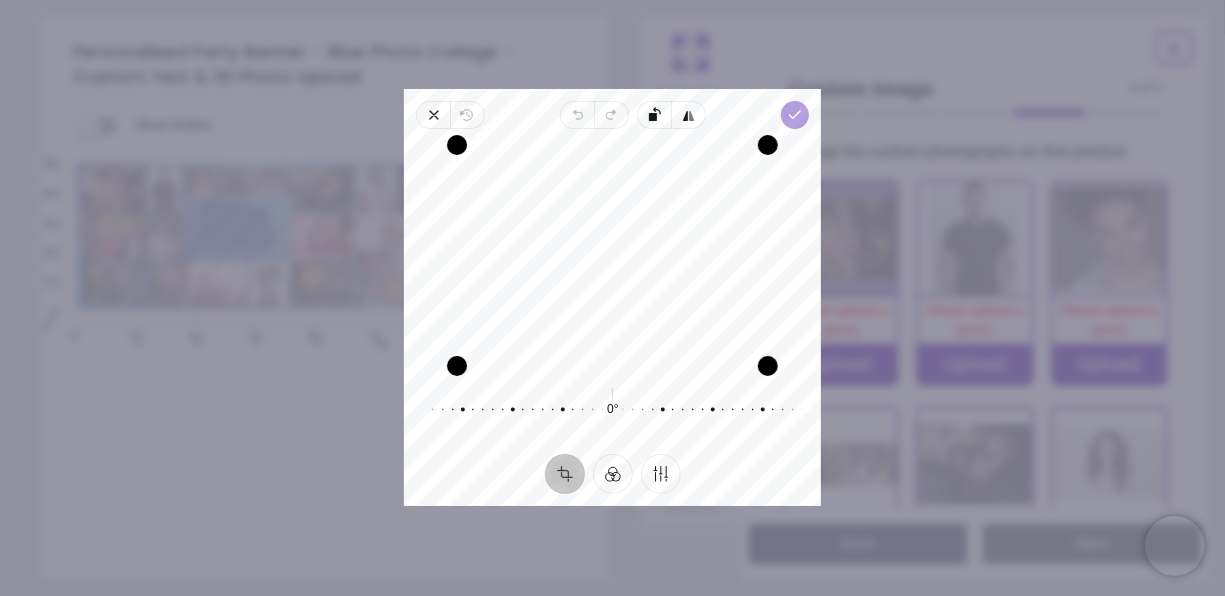 click 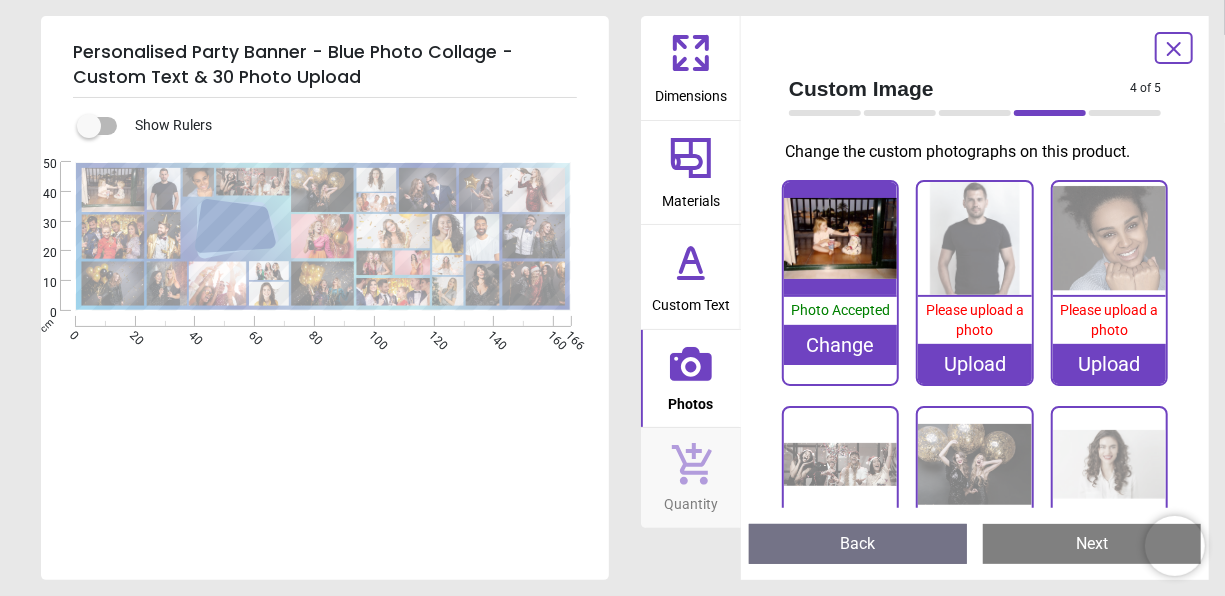 click at bounding box center (974, 238) 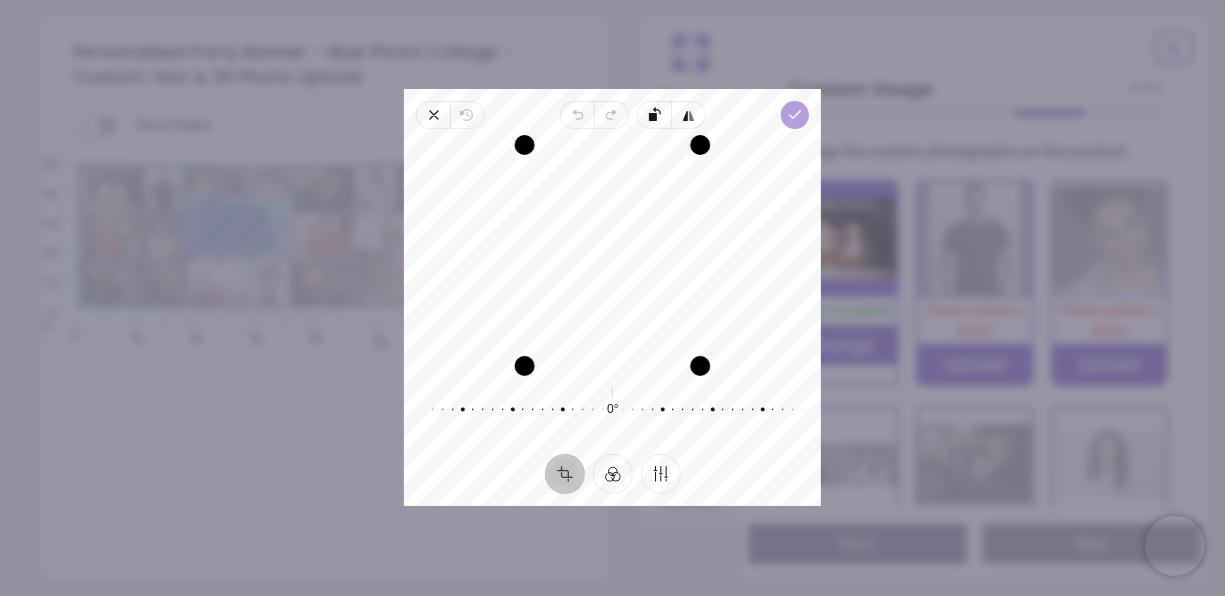 click 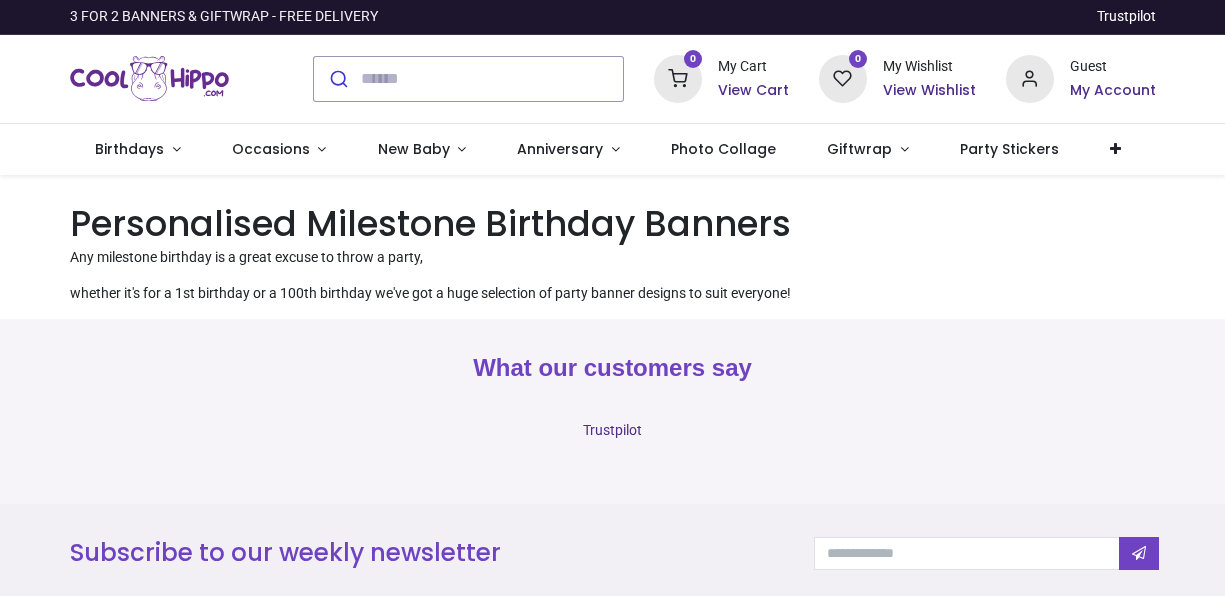 scroll, scrollTop: 0, scrollLeft: 0, axis: both 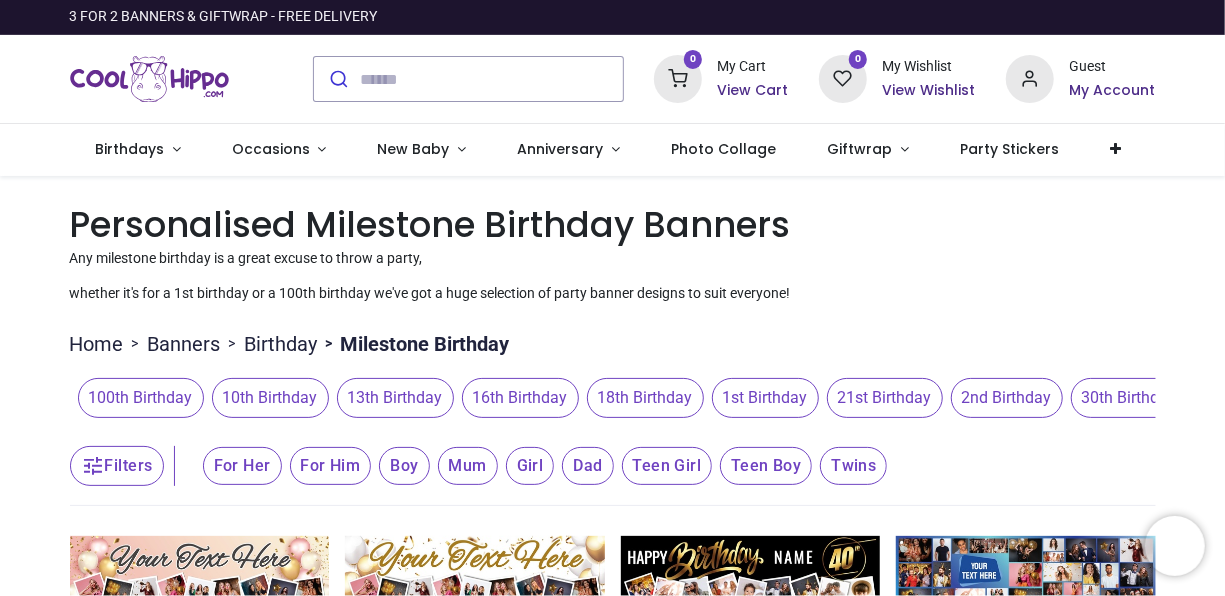 click on "30th Birthday" at bounding box center (1129, 398) 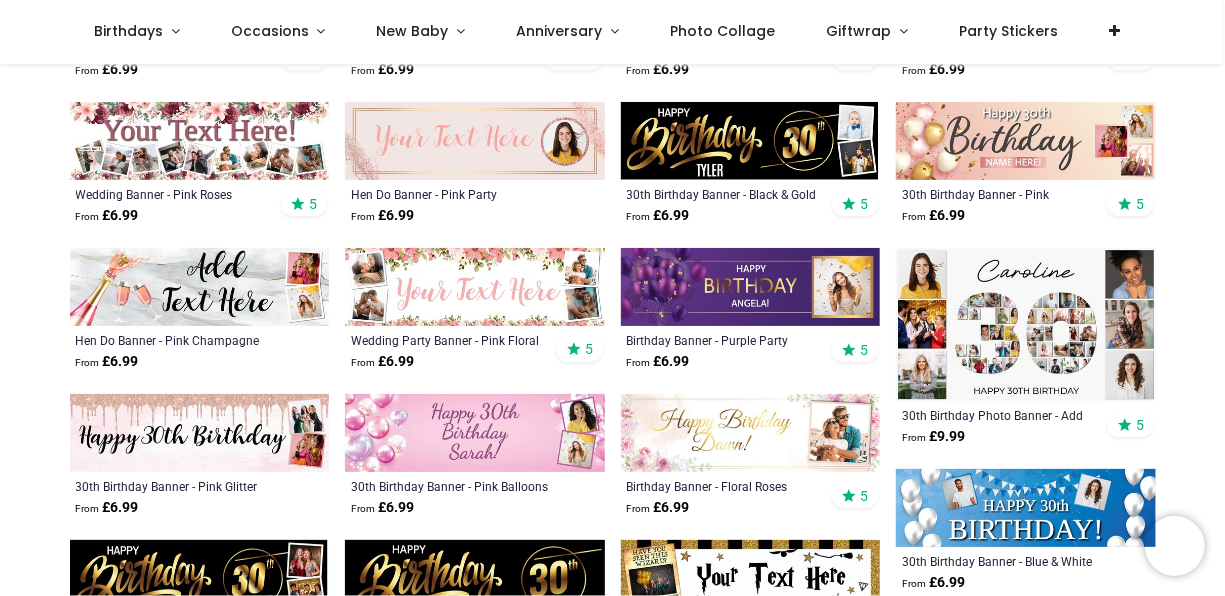 scroll, scrollTop: 762, scrollLeft: 0, axis: vertical 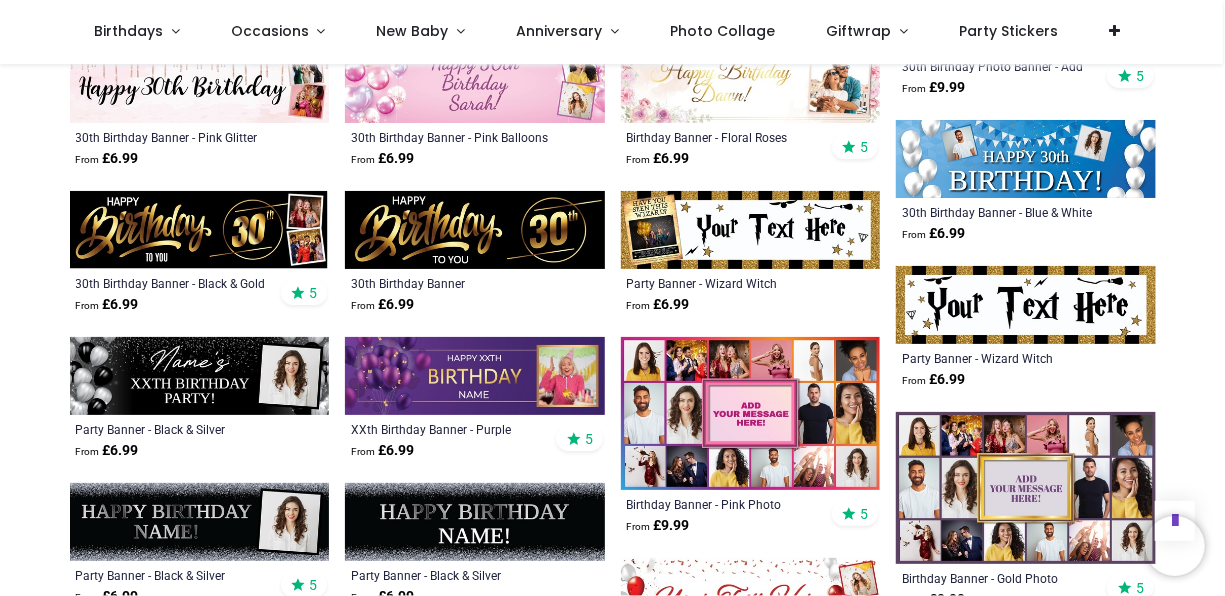 click at bounding box center [1026, 488] 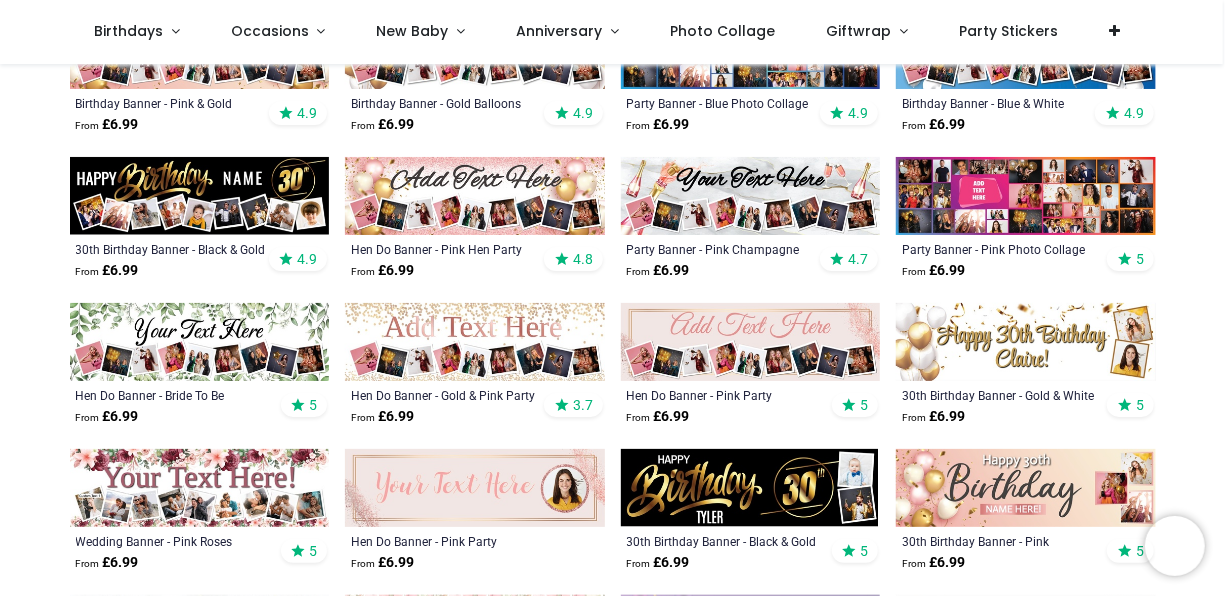 scroll, scrollTop: 415, scrollLeft: 0, axis: vertical 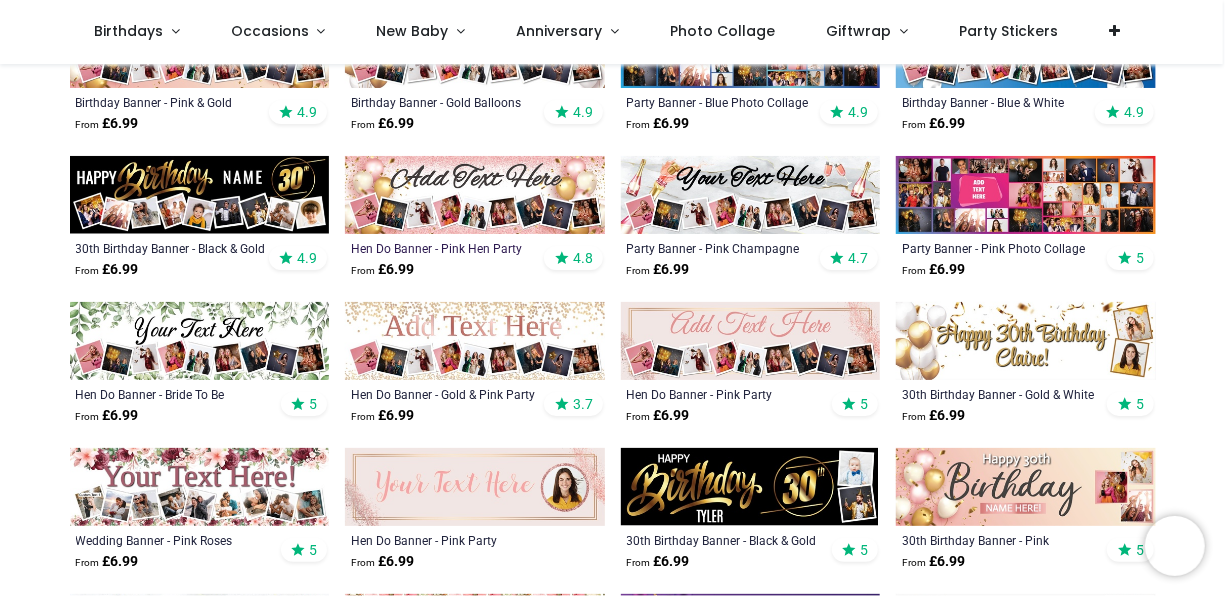 click on "Hen Do Banner - Pink Hen Party" at bounding box center [450, 248] 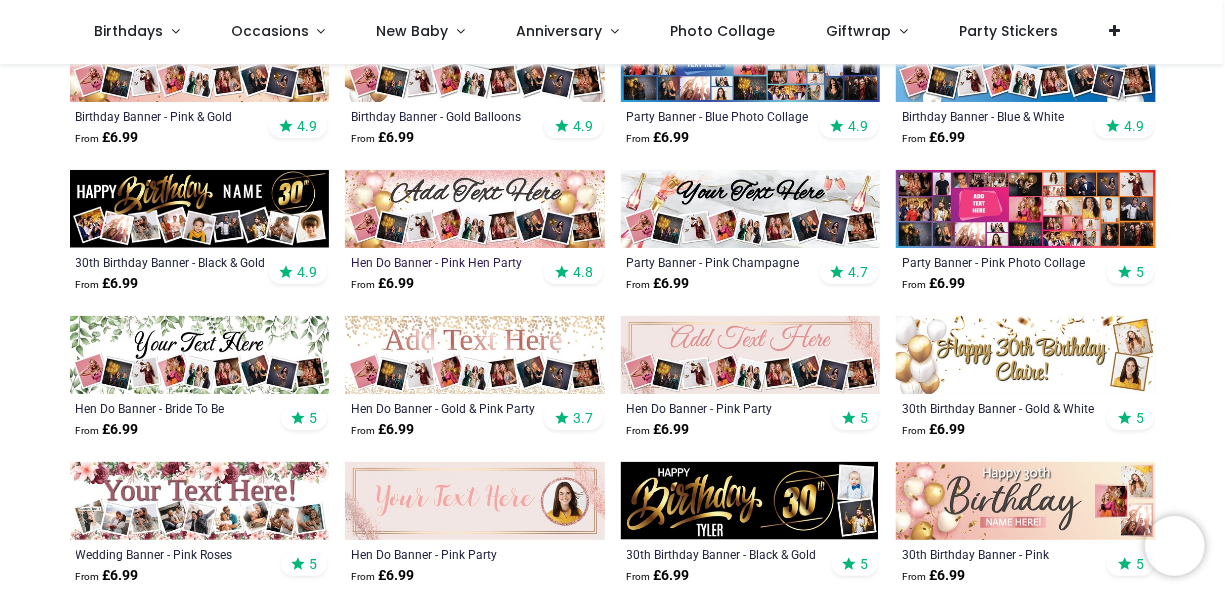 scroll, scrollTop: 395, scrollLeft: 0, axis: vertical 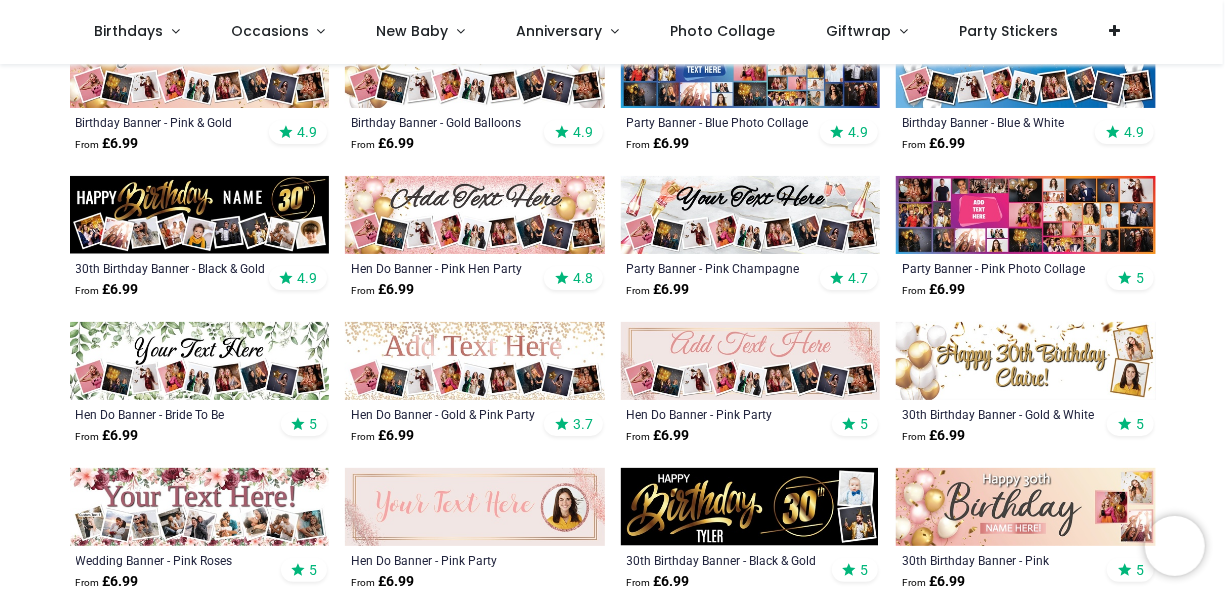 click at bounding box center [200, 215] 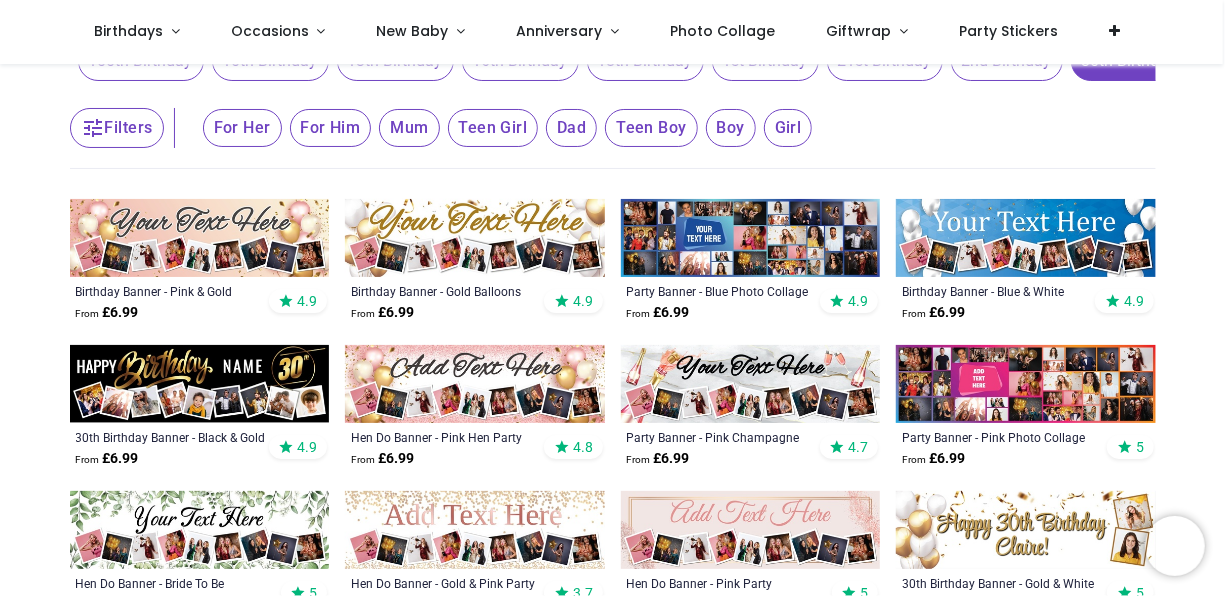 scroll, scrollTop: 203, scrollLeft: 0, axis: vertical 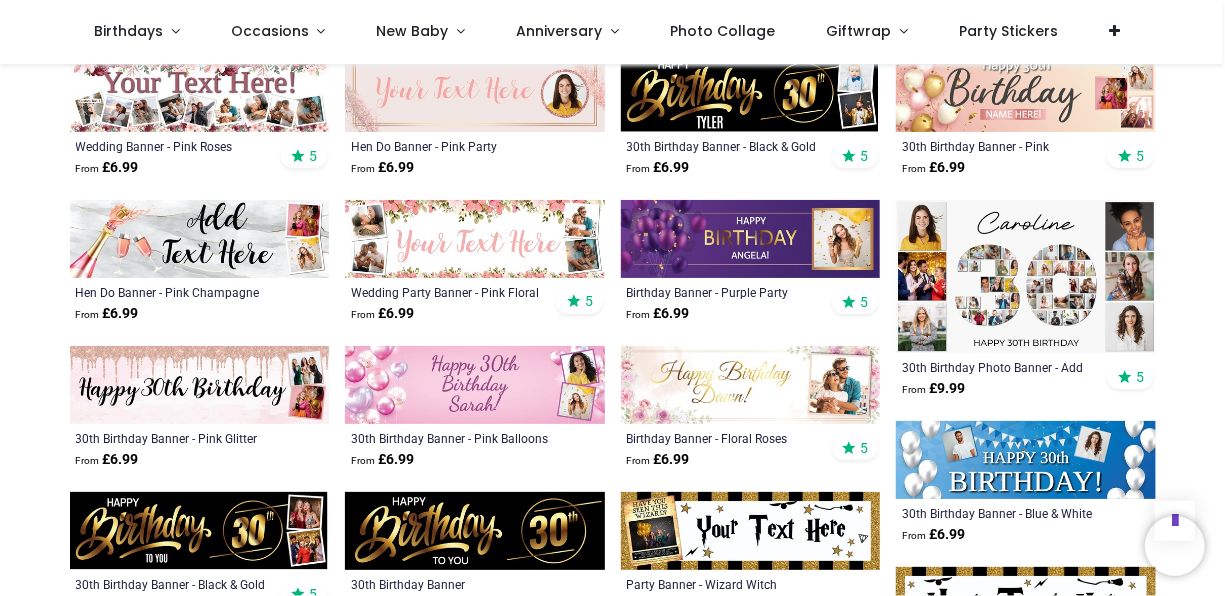 click at bounding box center [1026, 276] 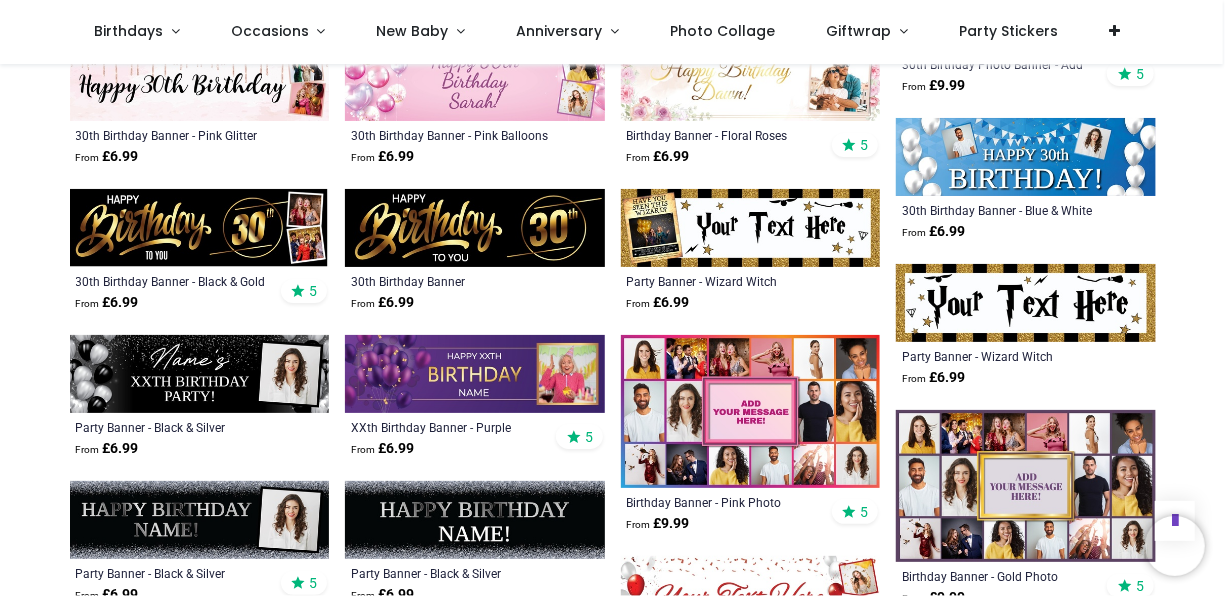 scroll, scrollTop: 1115, scrollLeft: 0, axis: vertical 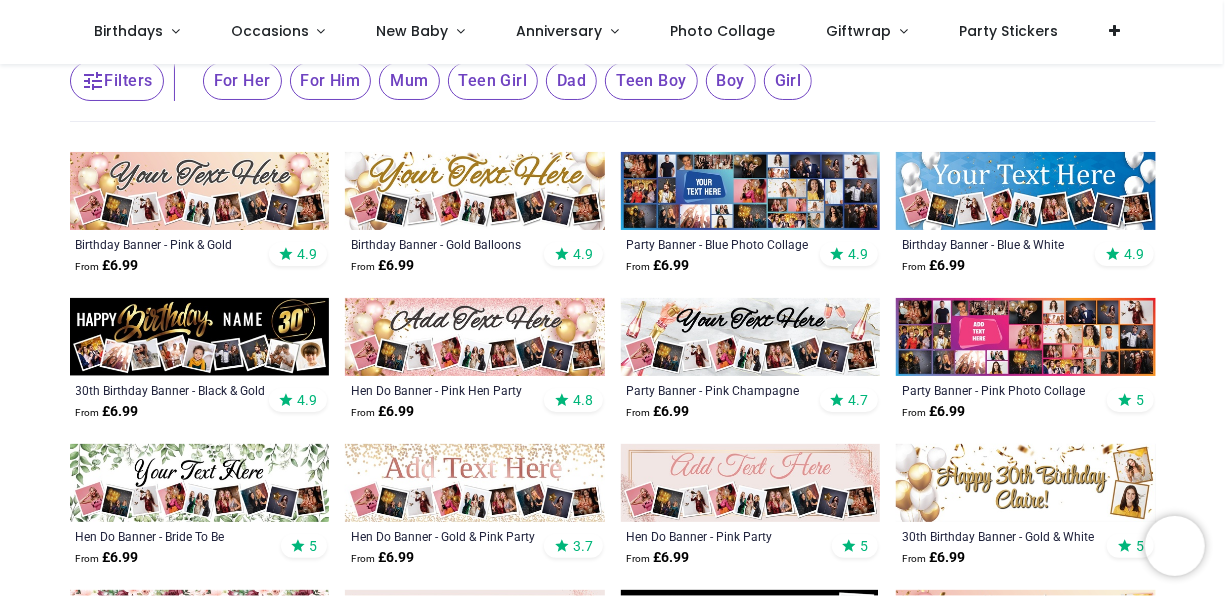 click at bounding box center [751, 191] 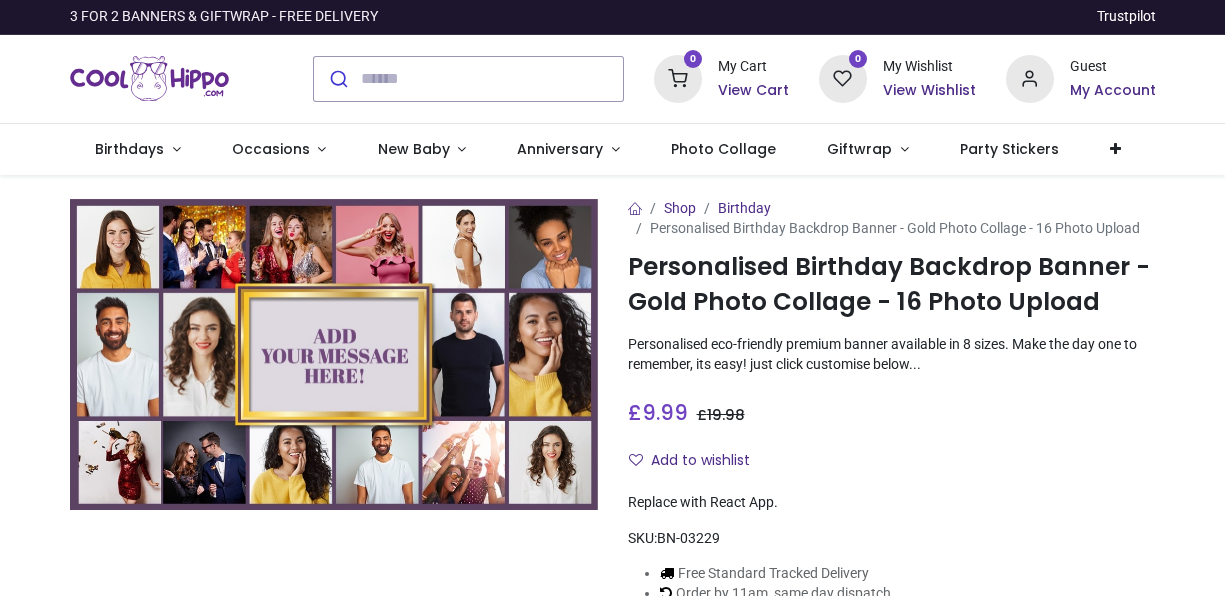 scroll, scrollTop: 0, scrollLeft: 0, axis: both 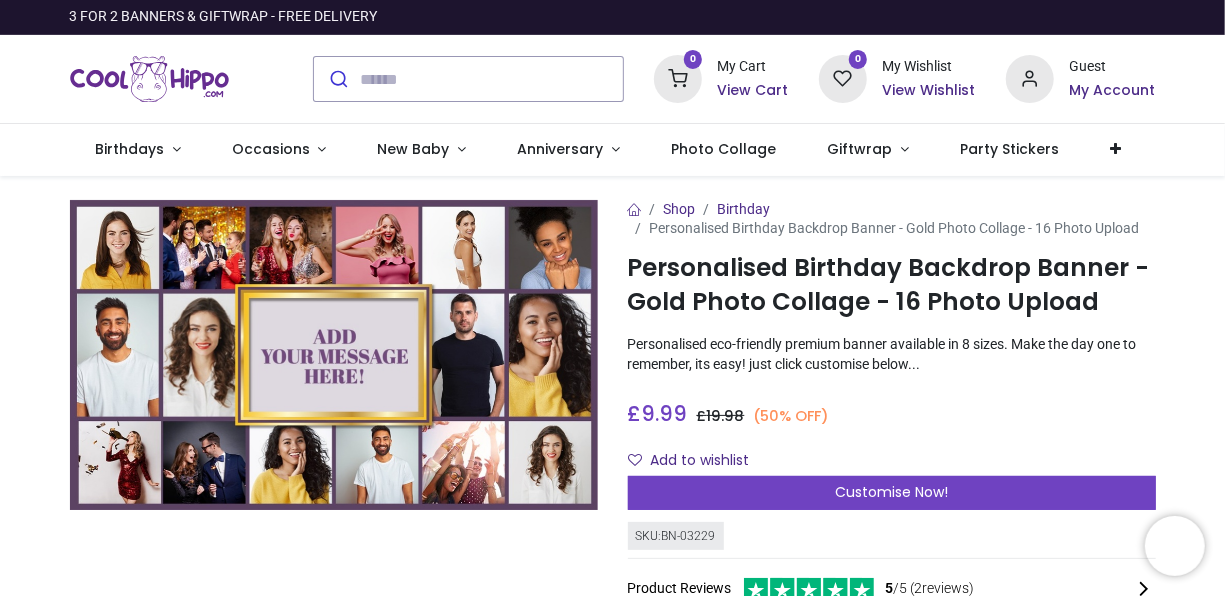 click on "Customise Now!" at bounding box center (892, 493) 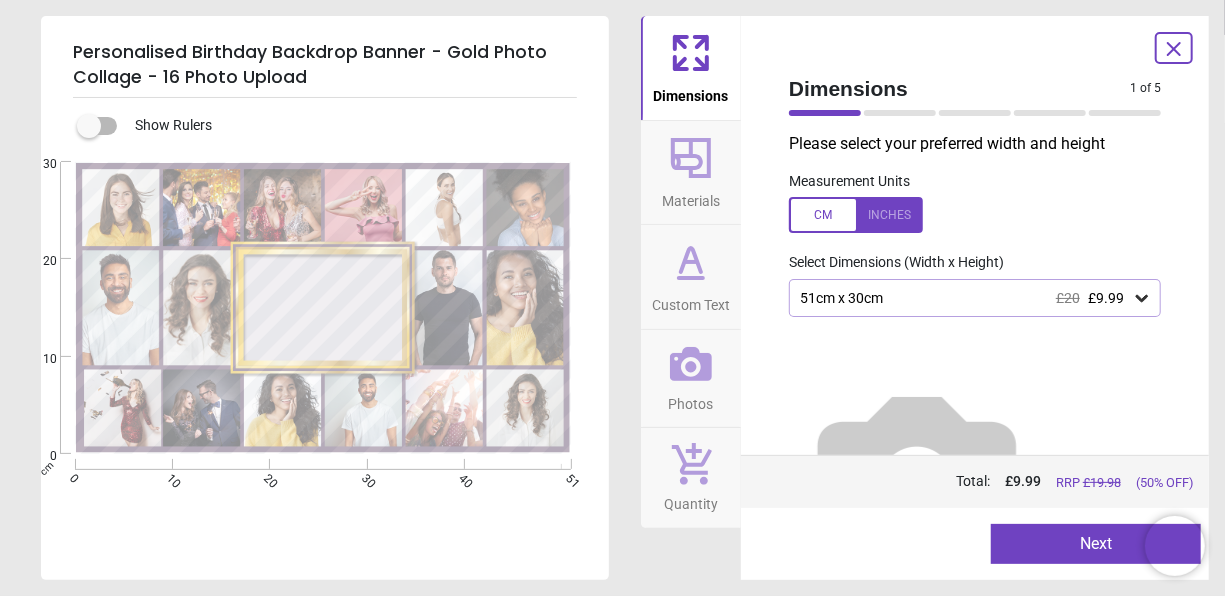 click on "51cm  x  30cm       £20 £9.99" at bounding box center (965, 298) 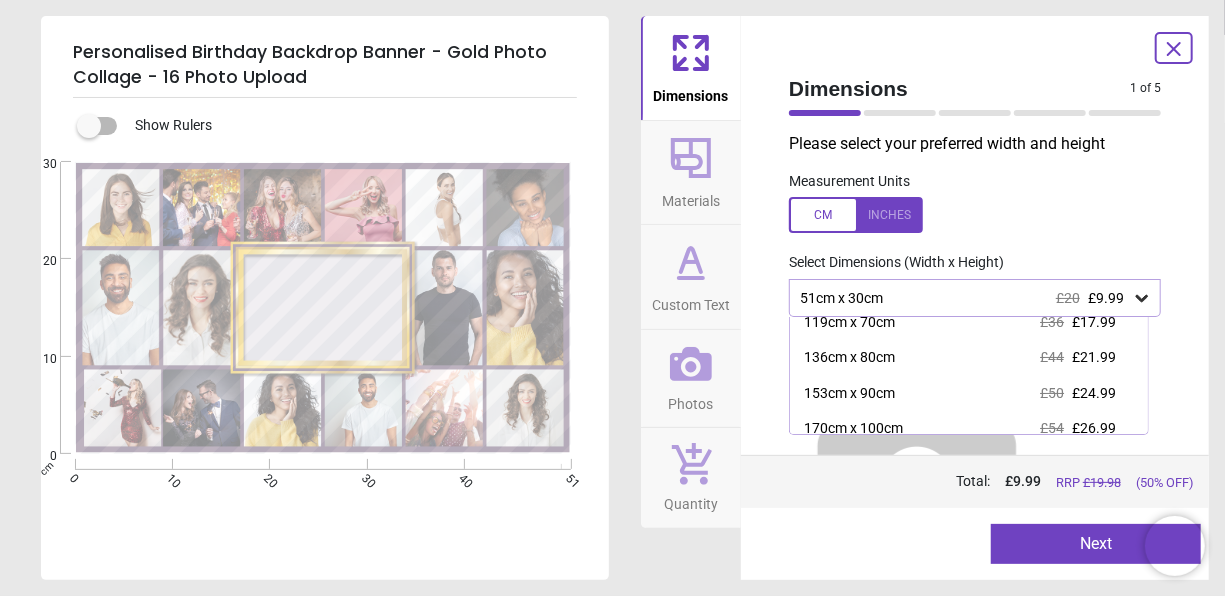 scroll, scrollTop: 156, scrollLeft: 0, axis: vertical 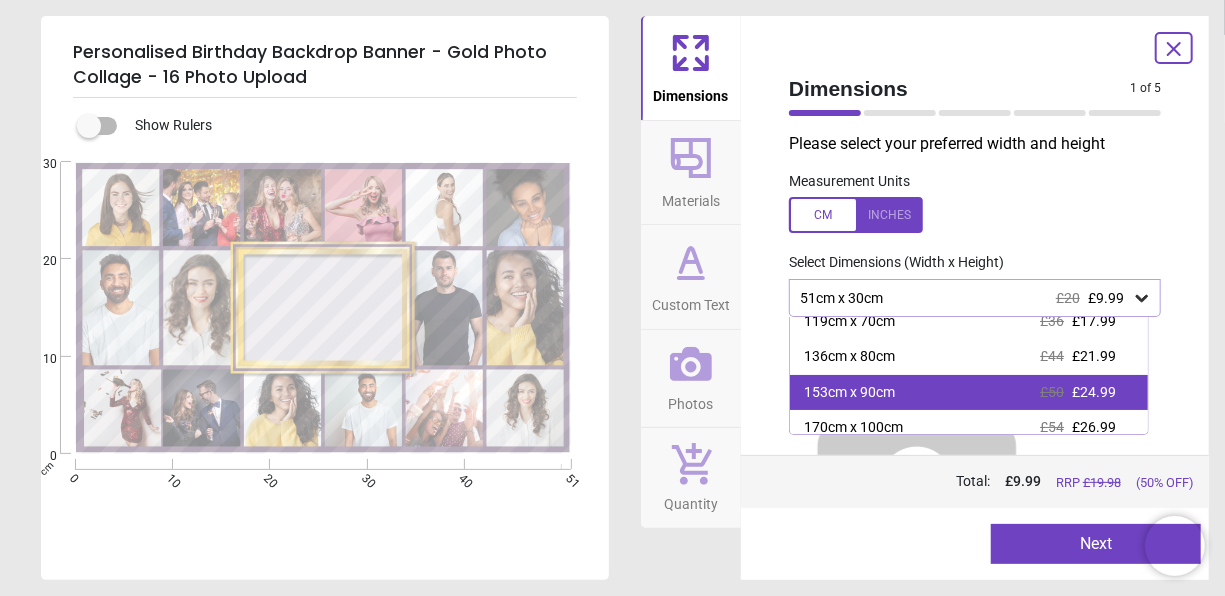 click on "153cm  x  90cm       £50 £24.99" at bounding box center [969, 393] 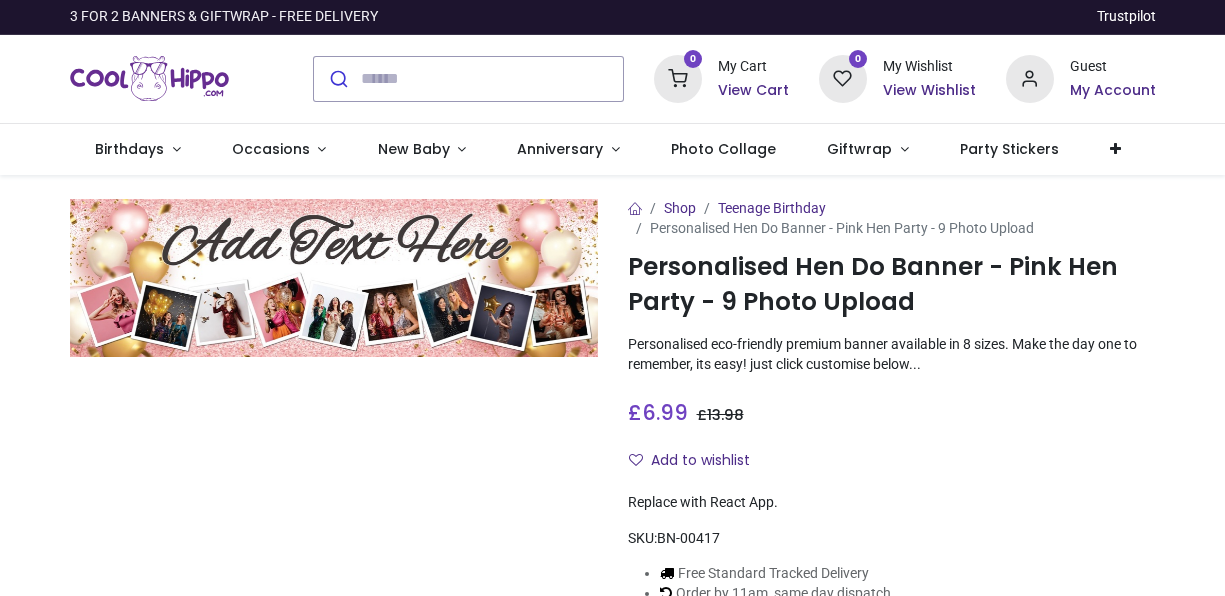 scroll, scrollTop: 0, scrollLeft: 0, axis: both 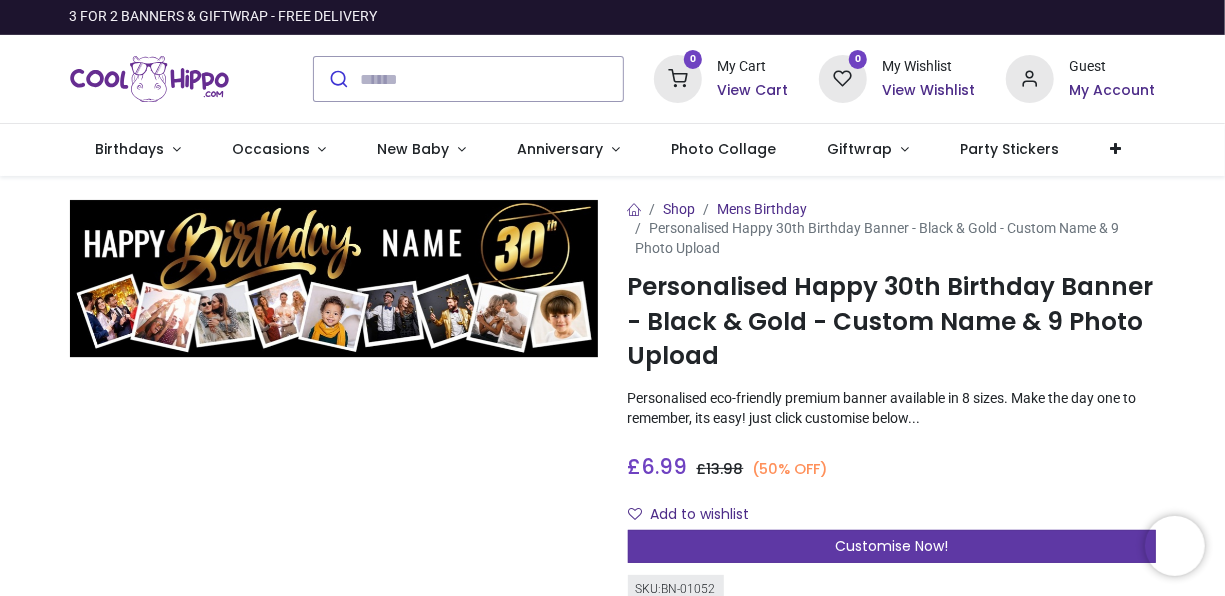 click on "Customise Now!" at bounding box center [891, 546] 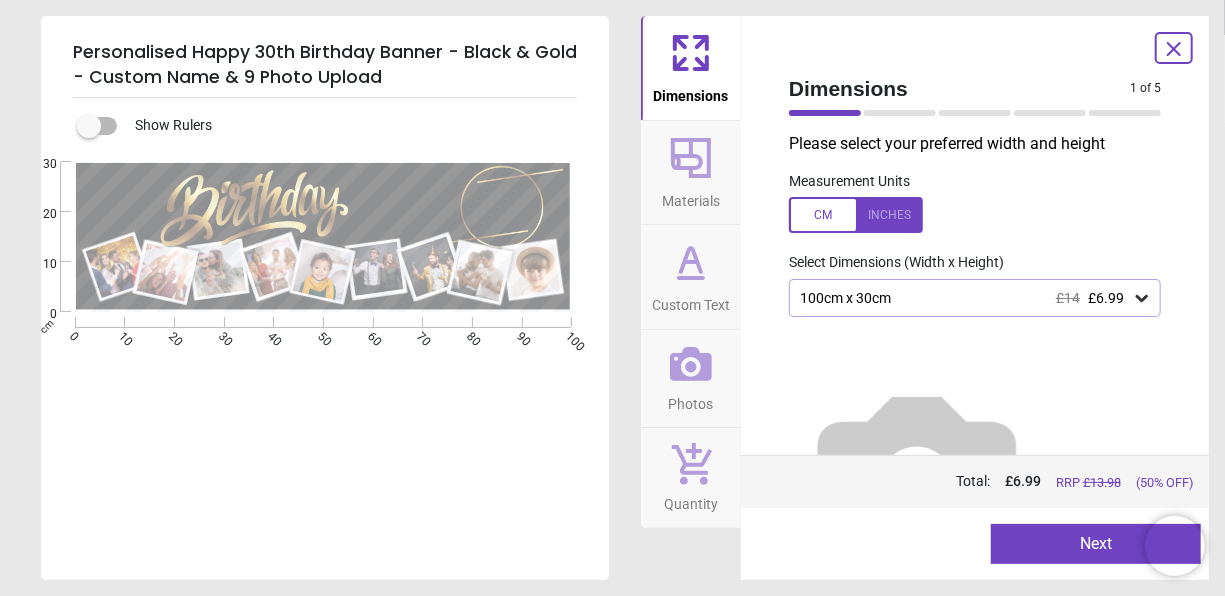 click on "100cm  x  30cm       £14 £6.99" at bounding box center (965, 298) 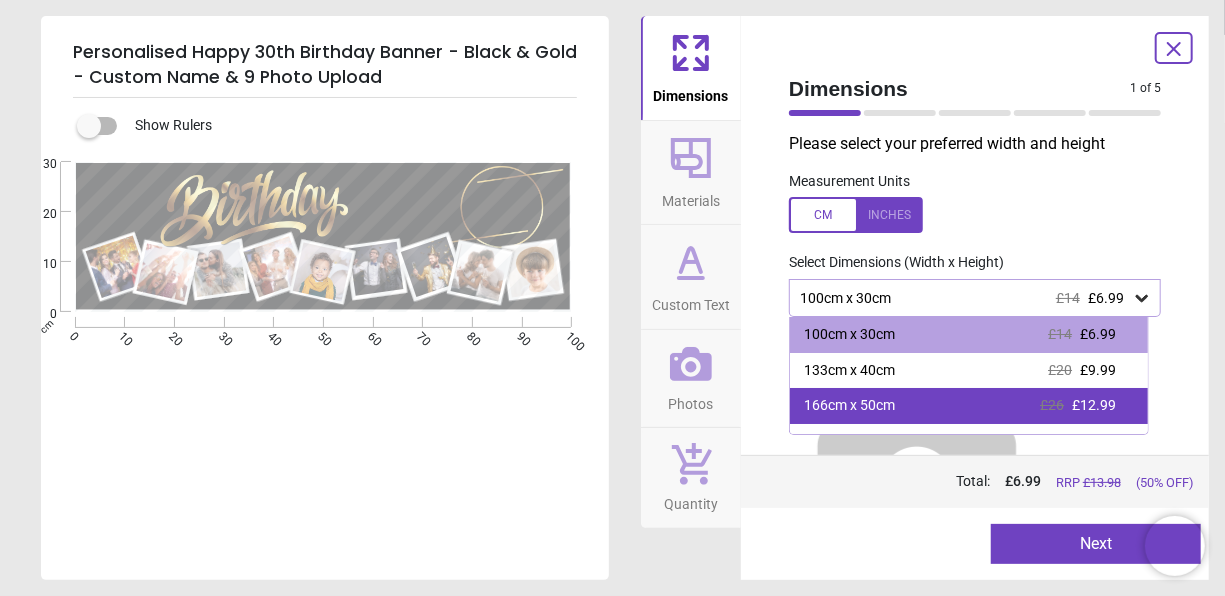 click on "166cm  x  50cm       £26 £12.99" at bounding box center [969, 406] 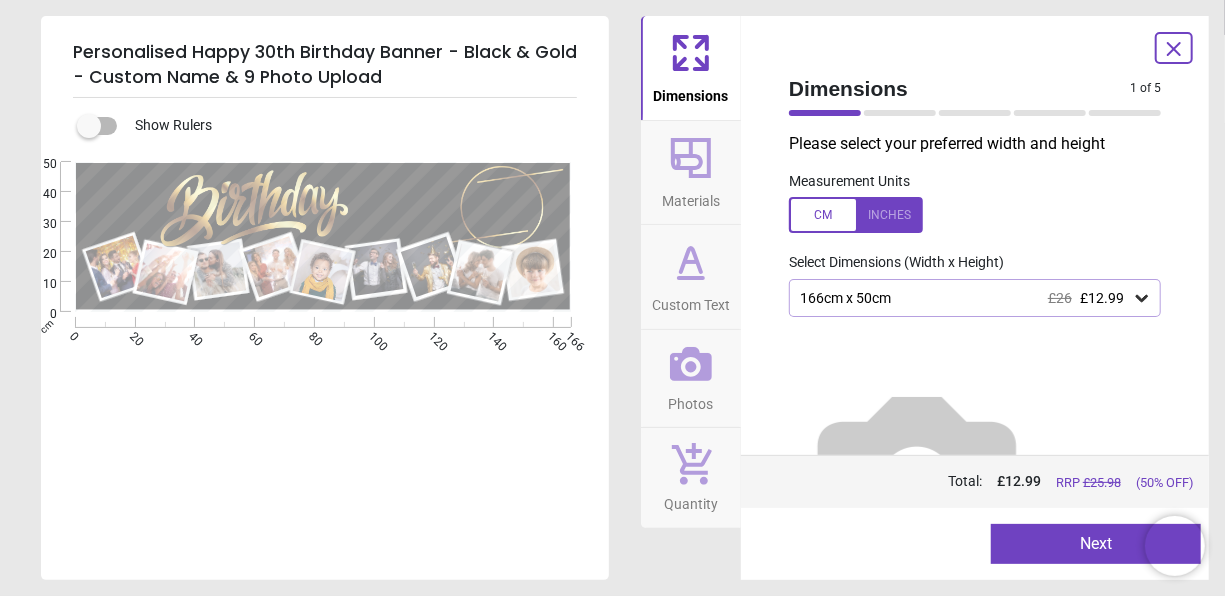 click on "Next" at bounding box center (1096, 544) 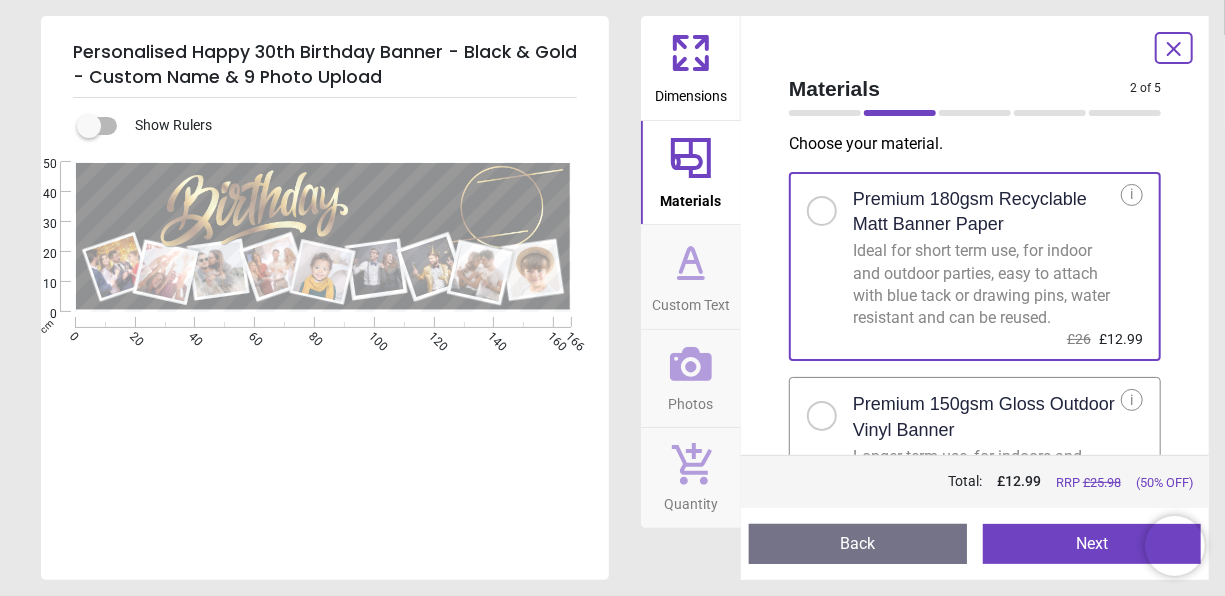click at bounding box center (822, 416) 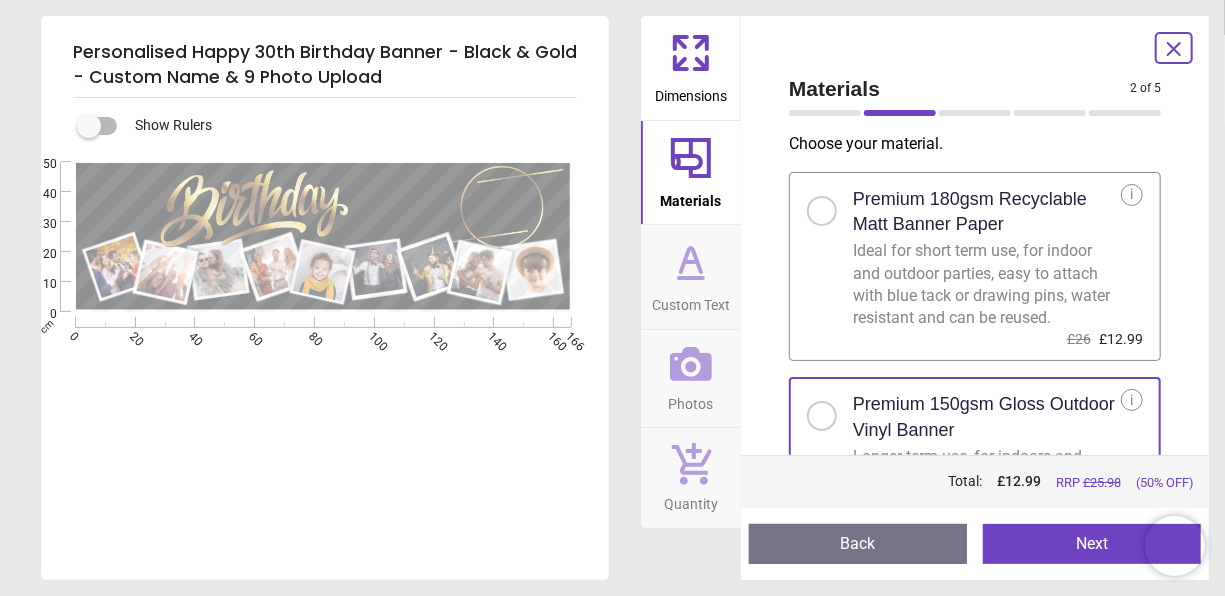 click on "Next" at bounding box center [1092, 544] 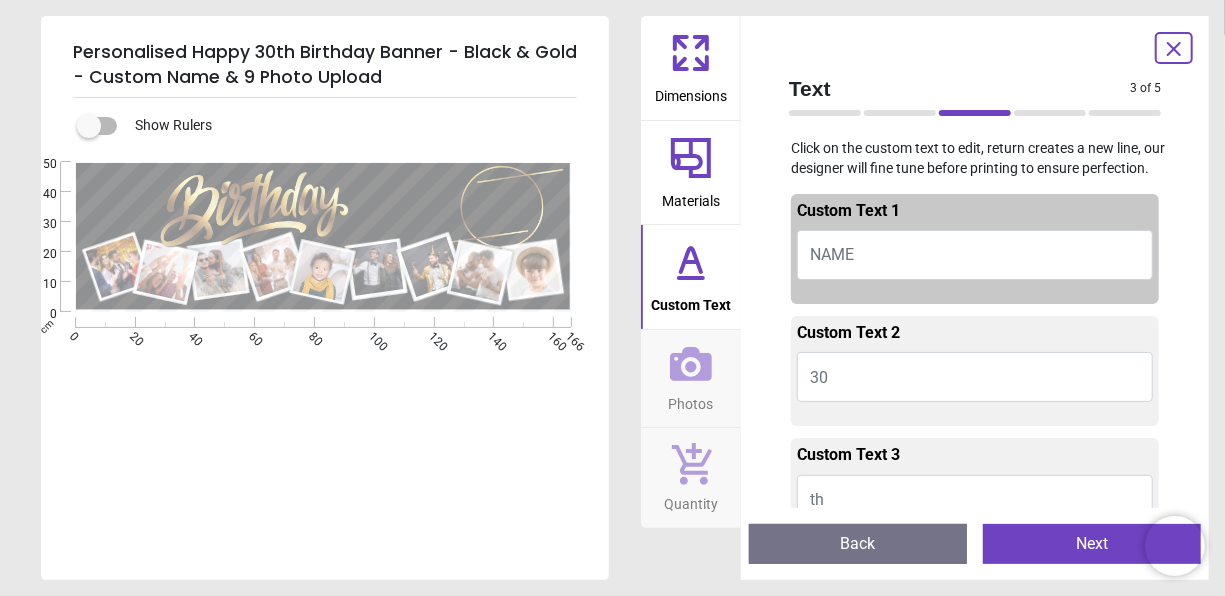 click on "NAME" at bounding box center (975, 255) 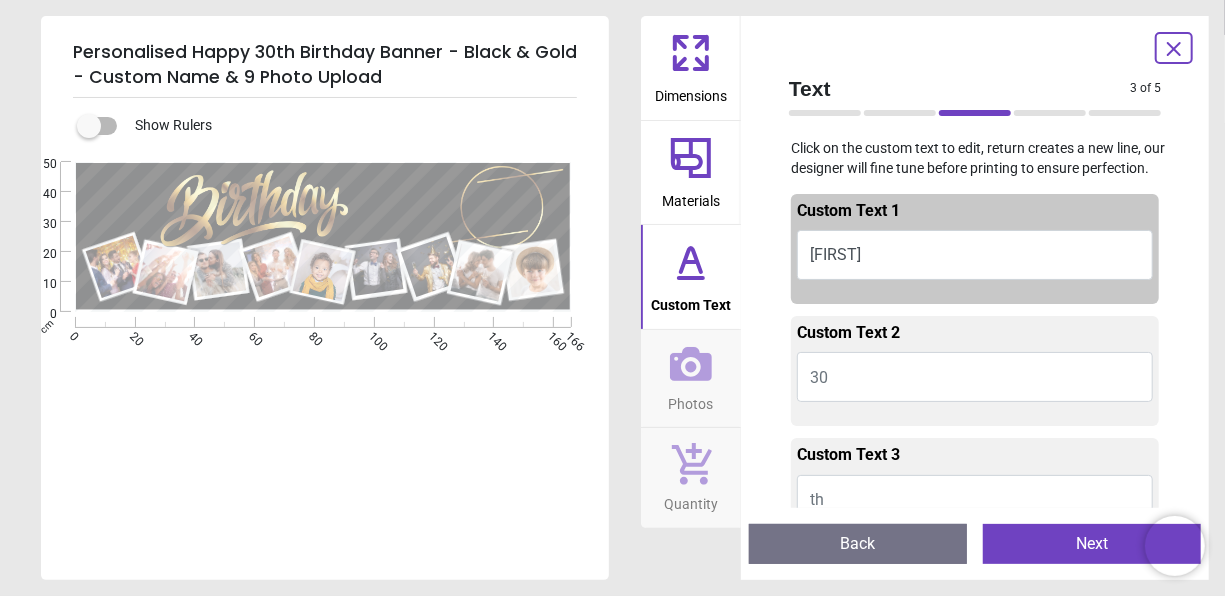 type on "******" 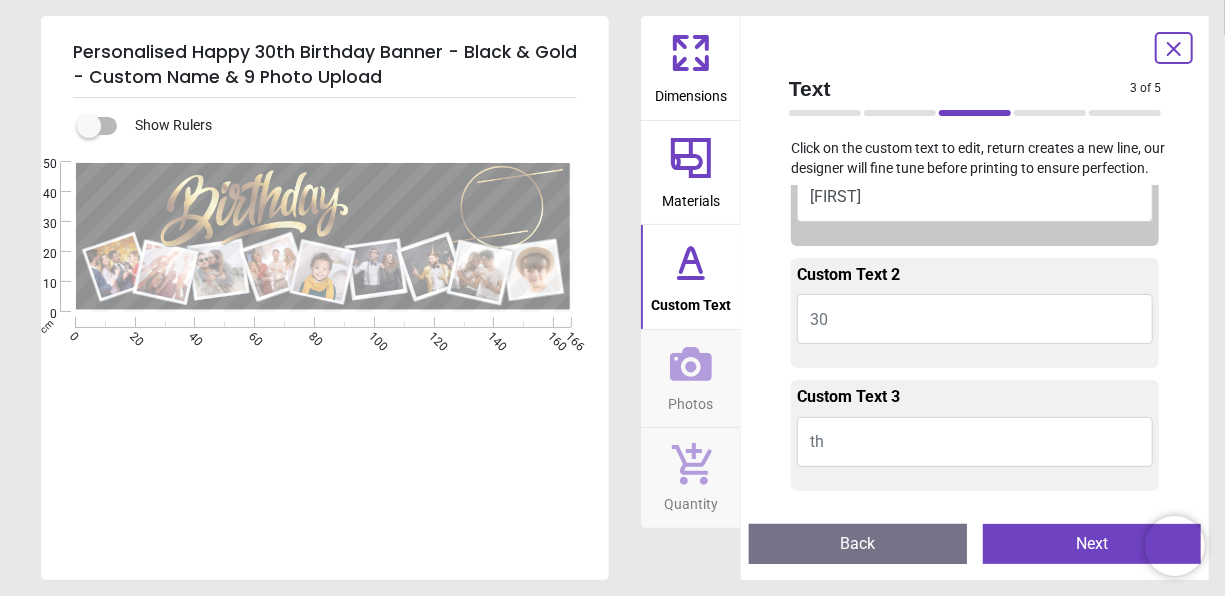 scroll, scrollTop: 0, scrollLeft: 0, axis: both 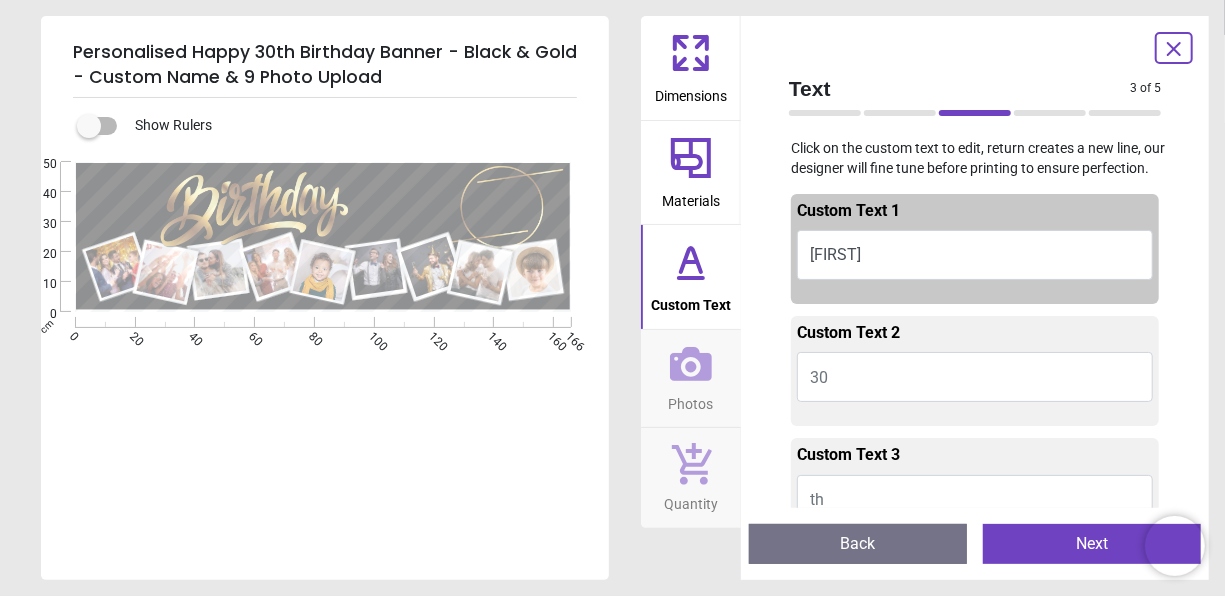 drag, startPoint x: 873, startPoint y: 254, endPoint x: 792, endPoint y: 256, distance: 81.02469 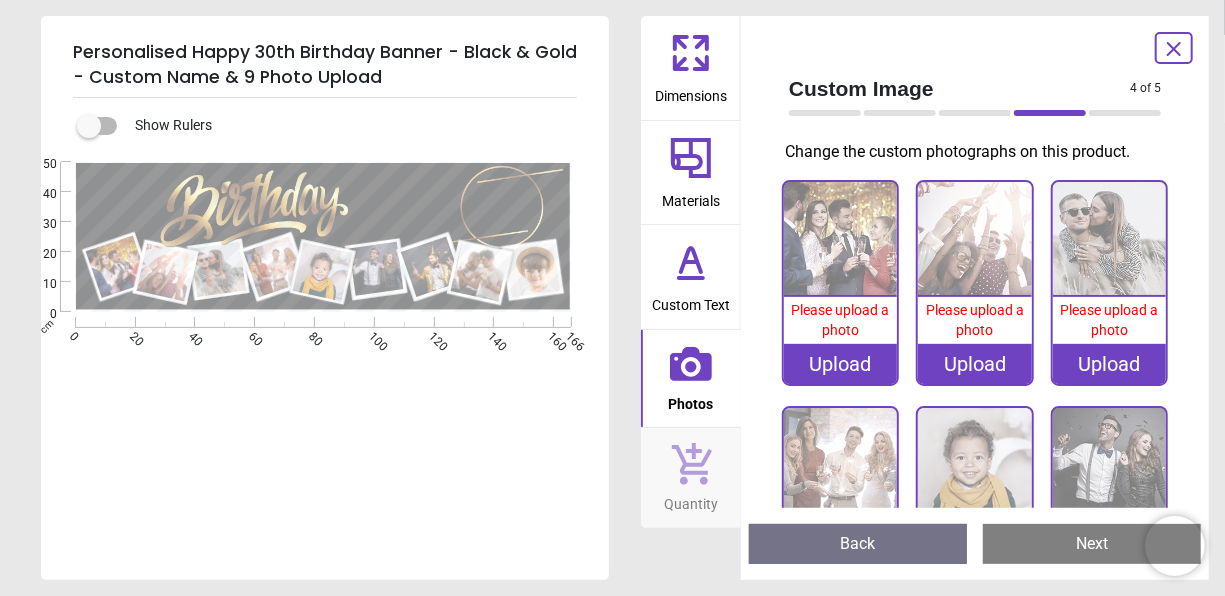 click on "Upload" at bounding box center [840, 364] 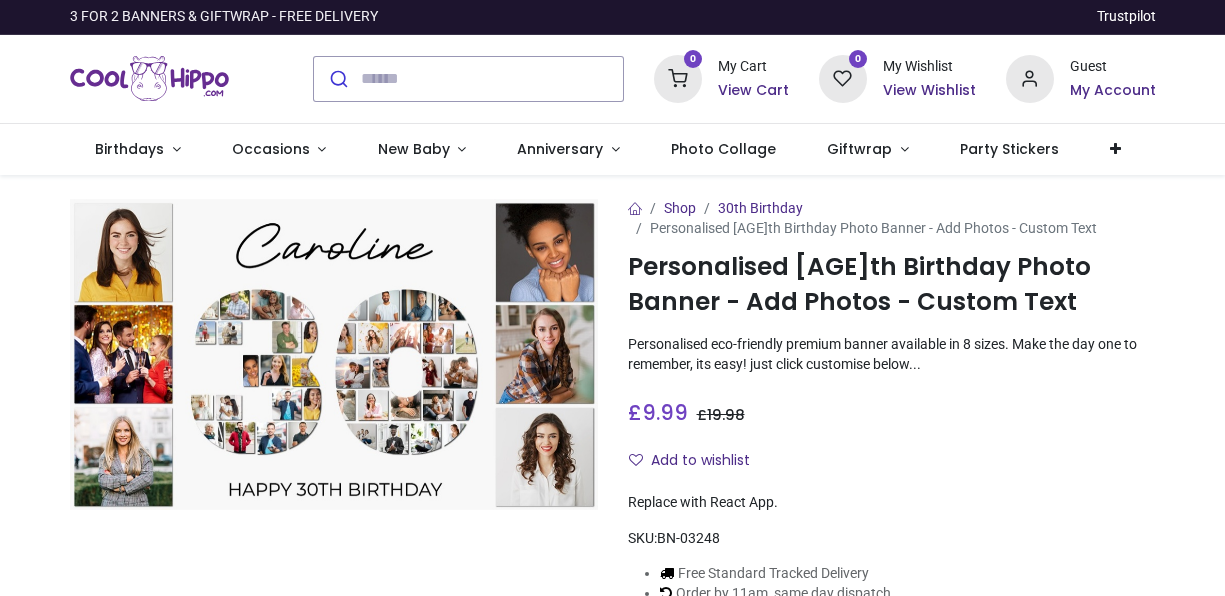 scroll, scrollTop: 0, scrollLeft: 0, axis: both 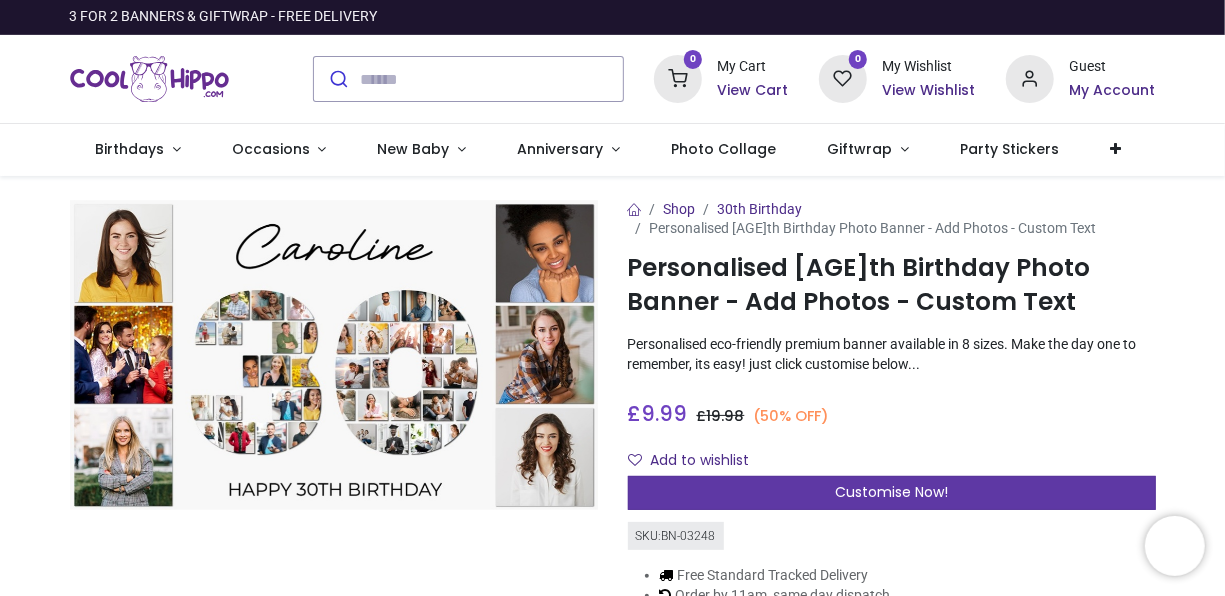 click on "Customise Now!" at bounding box center (892, 493) 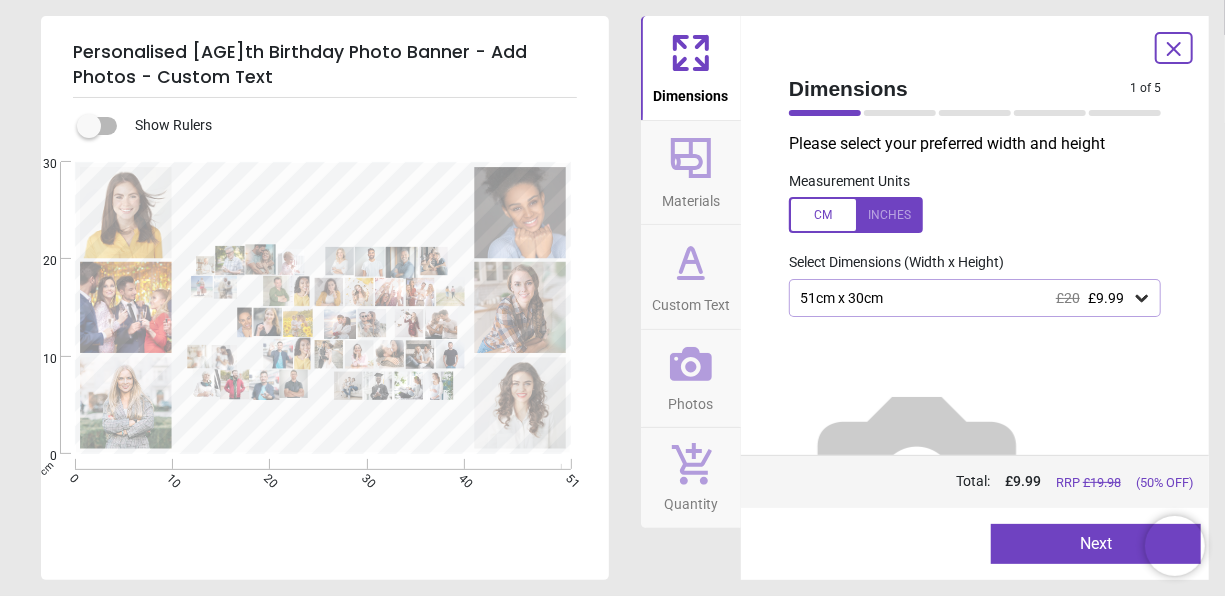 click on "51cm  x  30cm       £20 £9.99" at bounding box center [965, 298] 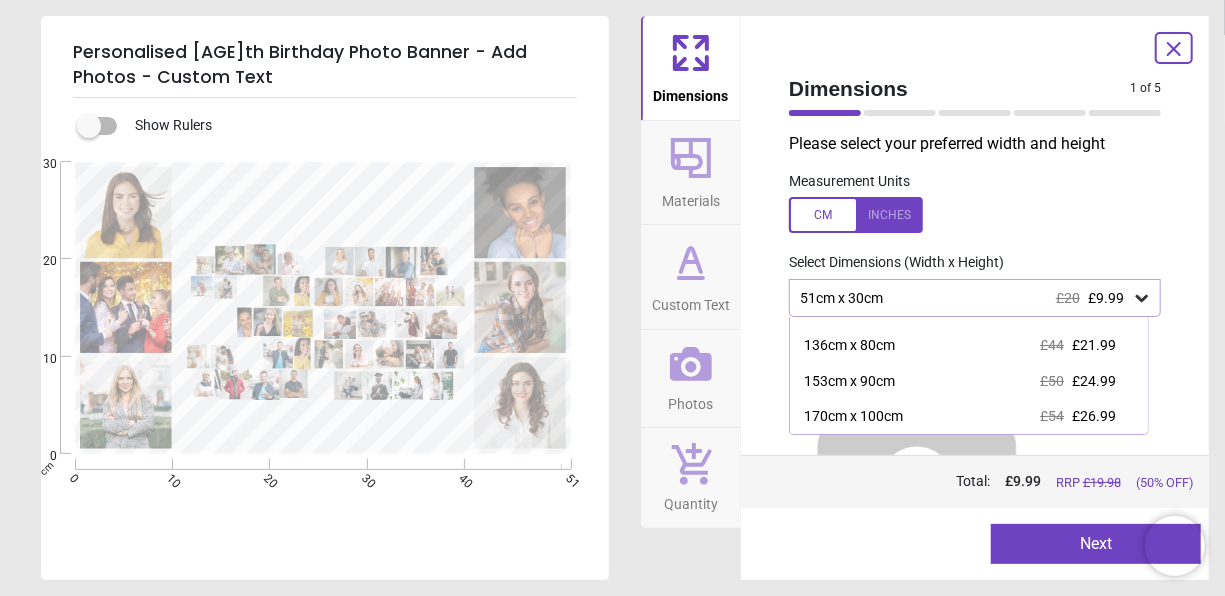 scroll, scrollTop: 0, scrollLeft: 0, axis: both 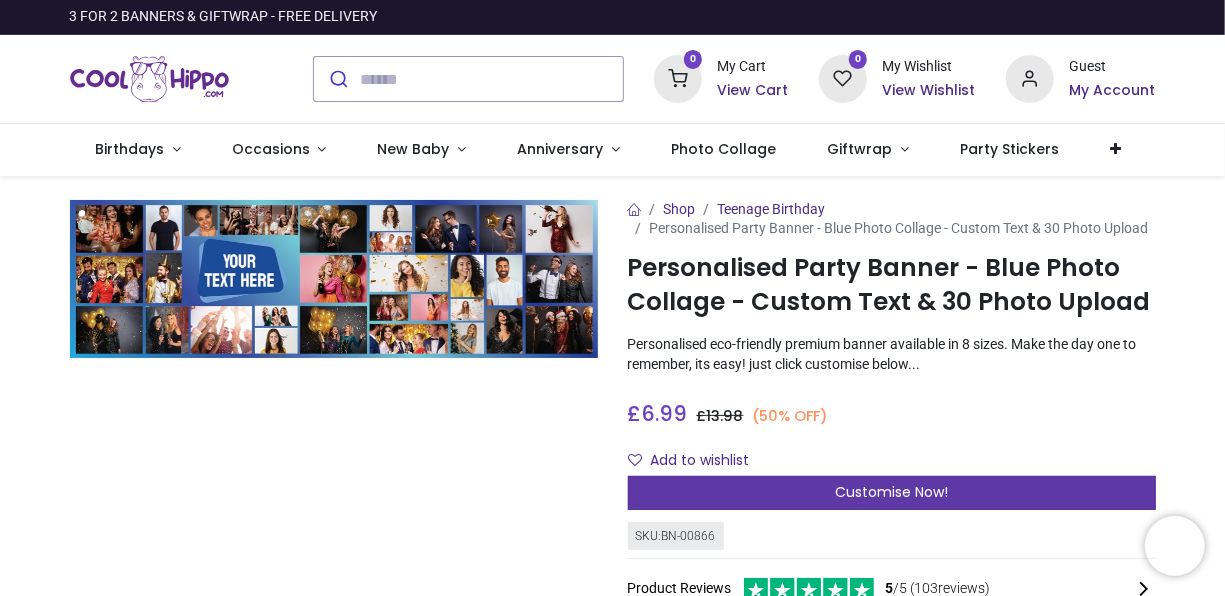 click on "Customise Now!" at bounding box center (891, 492) 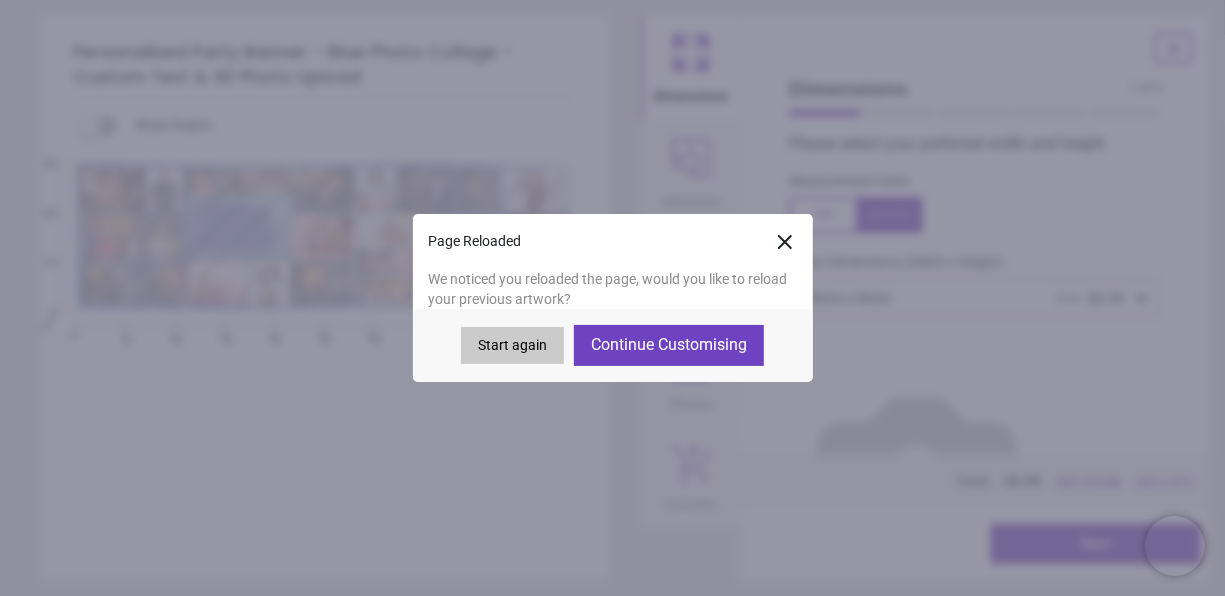 click on "Continue Customising" at bounding box center (669, 345) 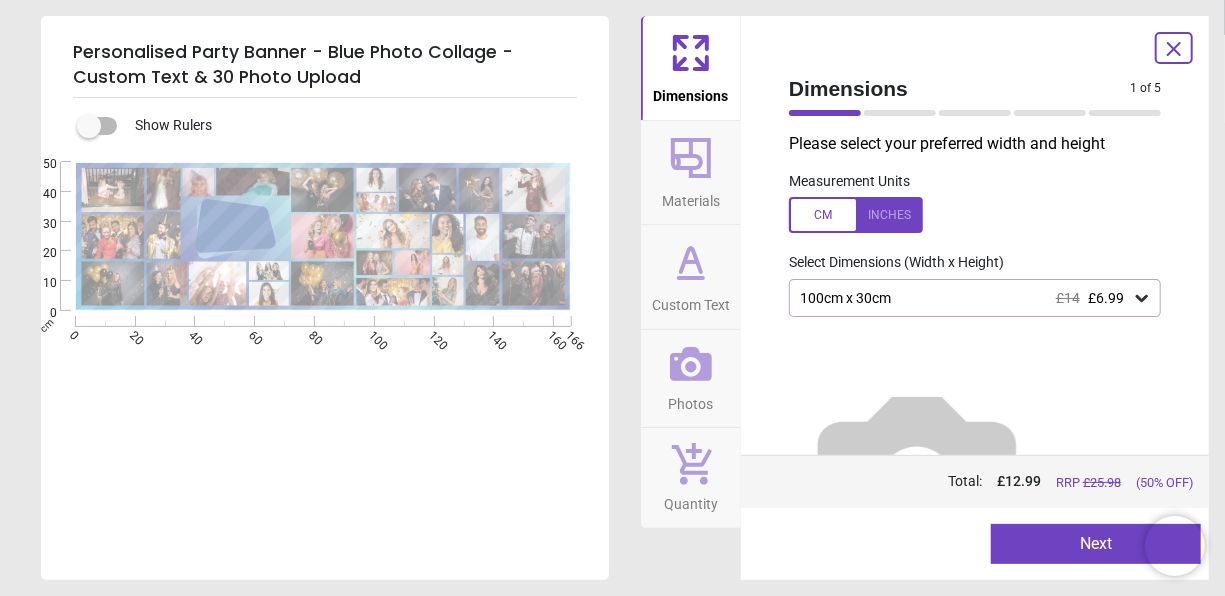 type on "**********" 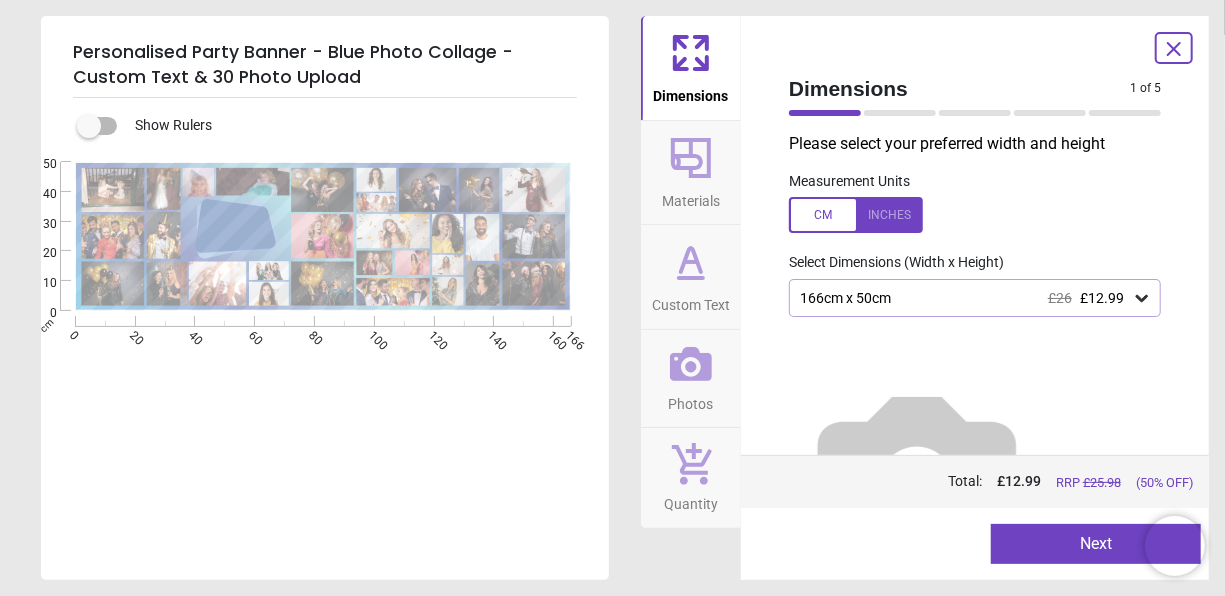 click on "Next" at bounding box center (1096, 544) 